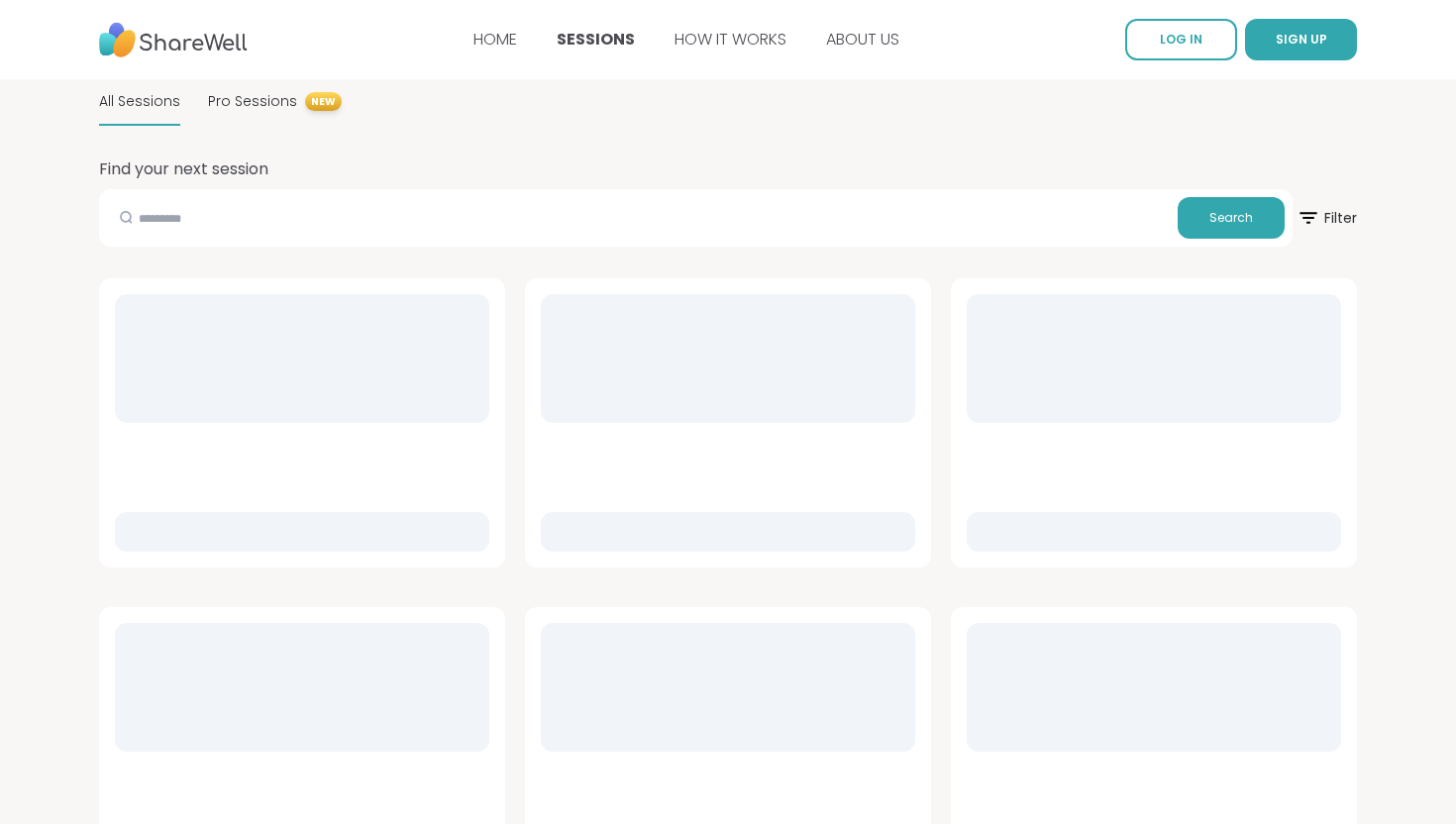 scroll, scrollTop: 0, scrollLeft: 0, axis: both 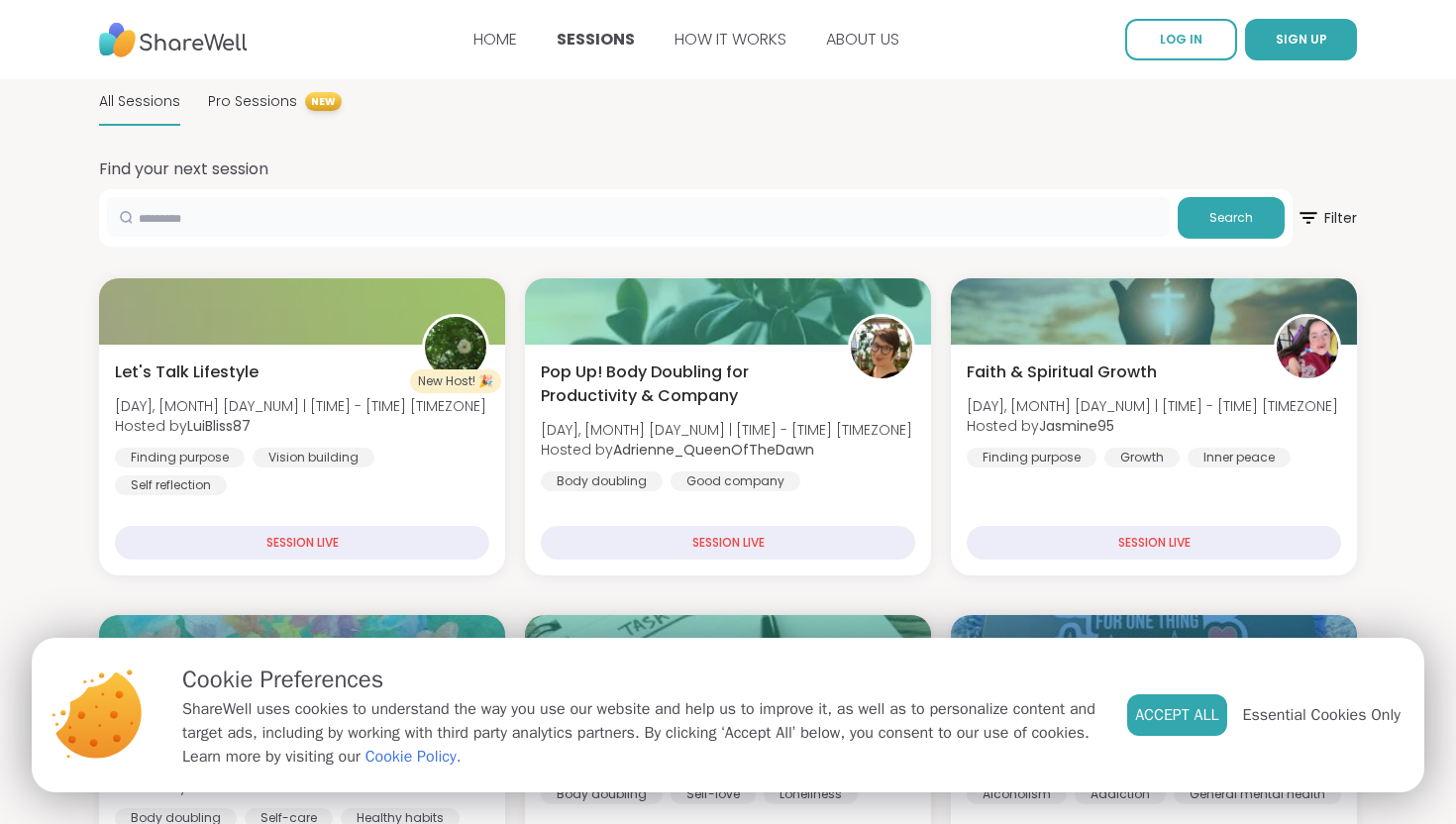 click at bounding box center [638, 217] 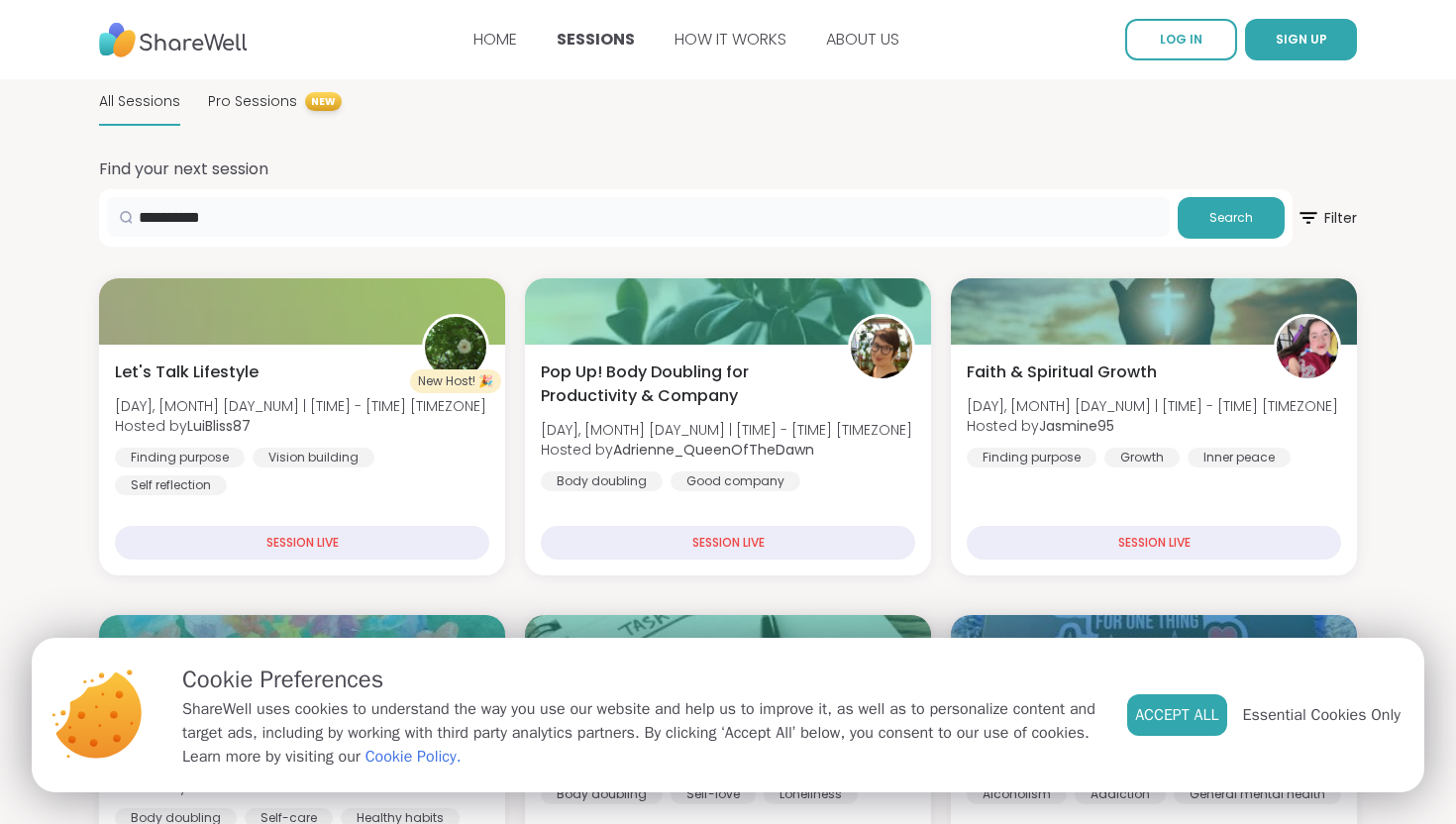 type on "**********" 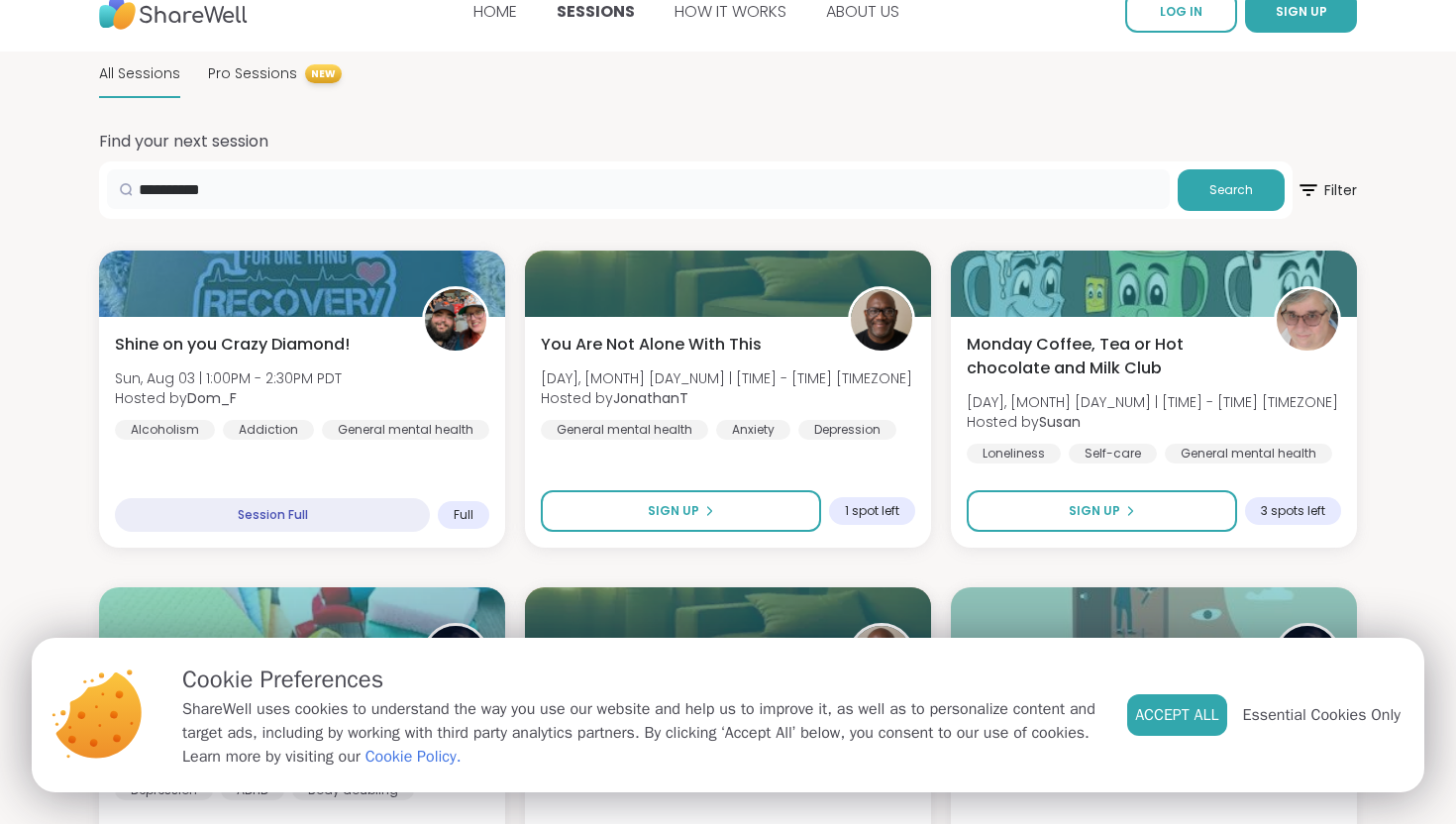 scroll, scrollTop: 0, scrollLeft: 0, axis: both 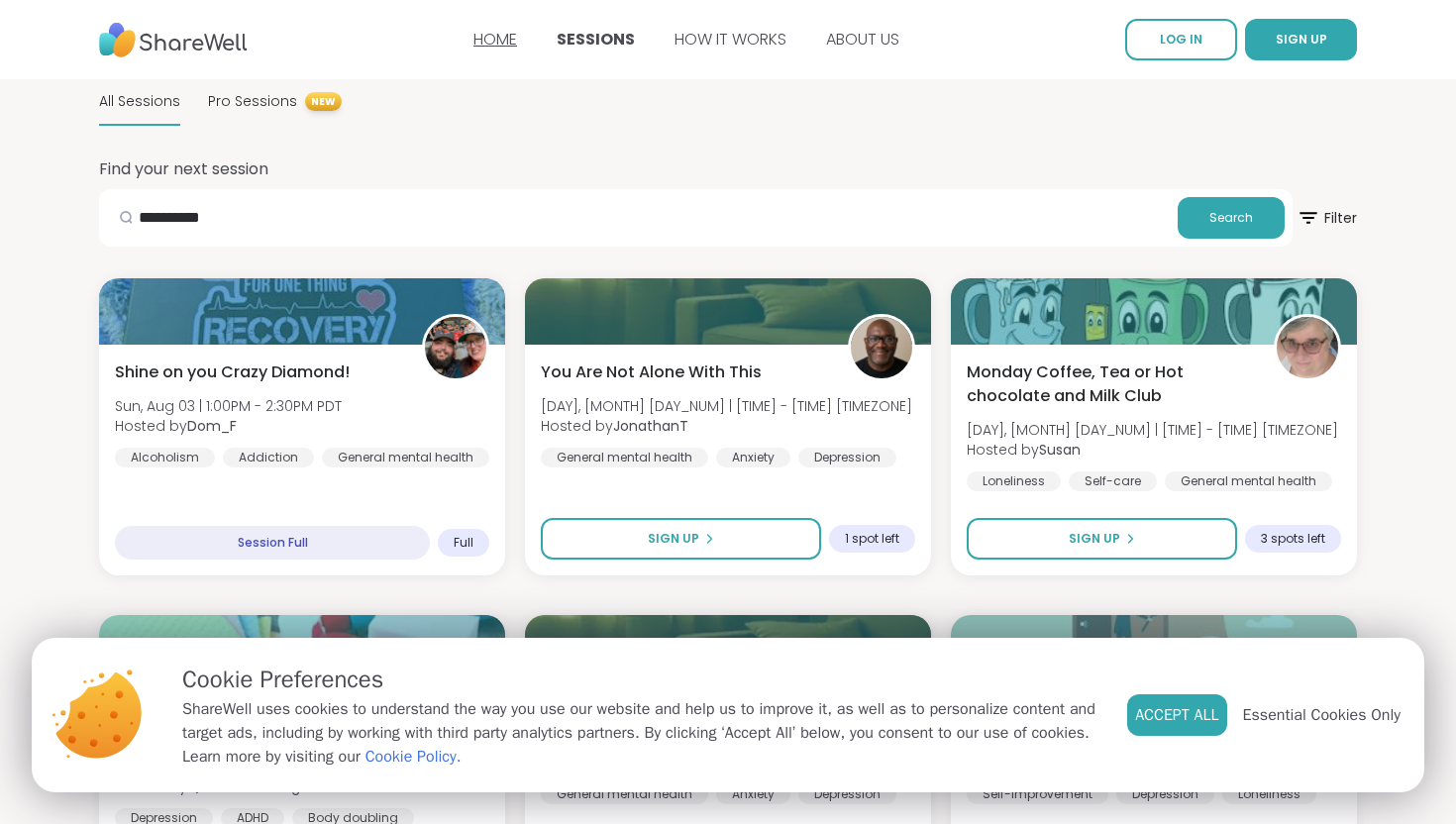 click on "HOME" at bounding box center [495, 39] 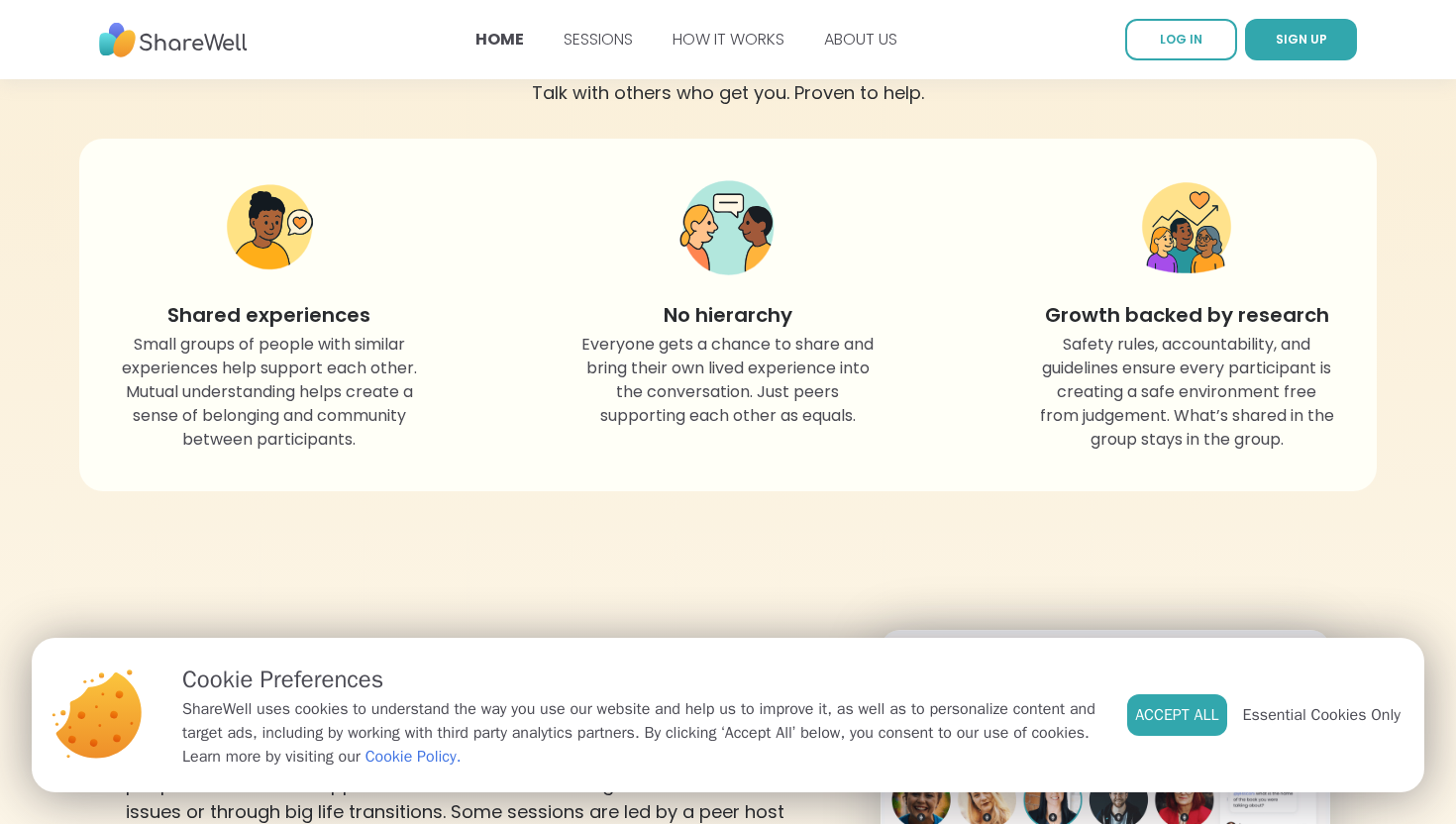 scroll, scrollTop: 1720, scrollLeft: 0, axis: vertical 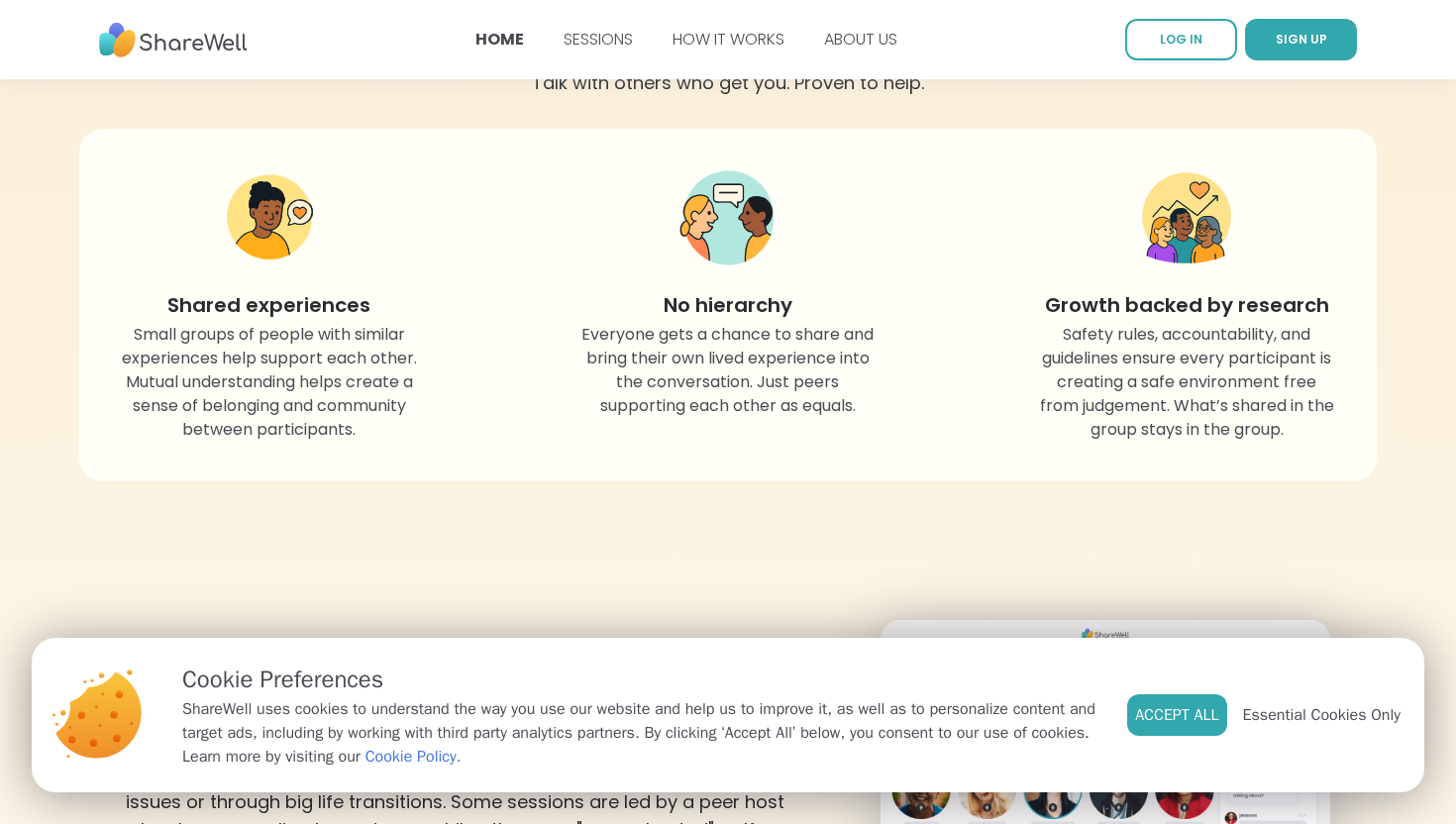 click on "HOME SESSIONS HOW IT WORKS ABOUT US" at bounding box center (686, 40) 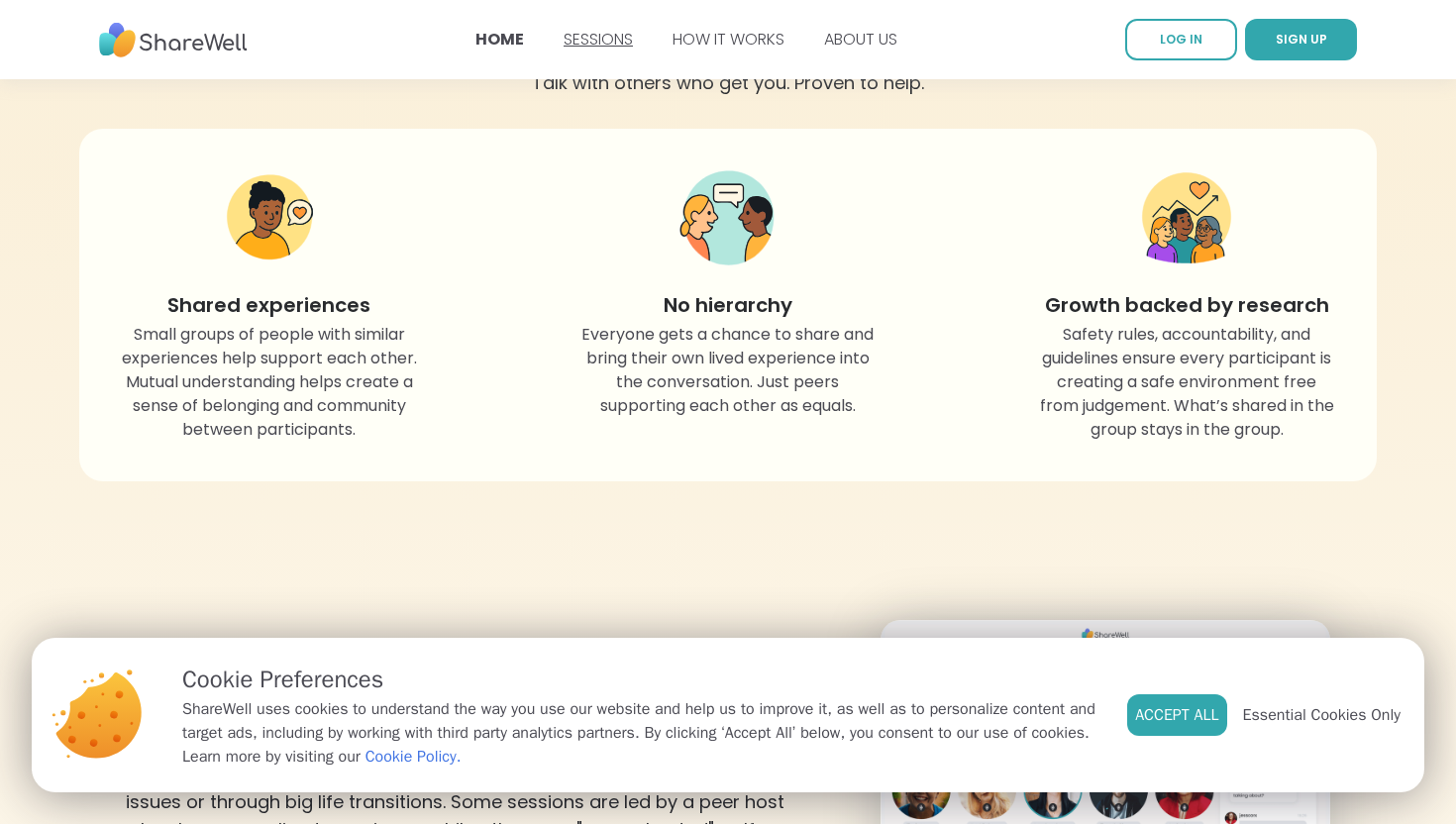 click on "SESSIONS" at bounding box center (598, 39) 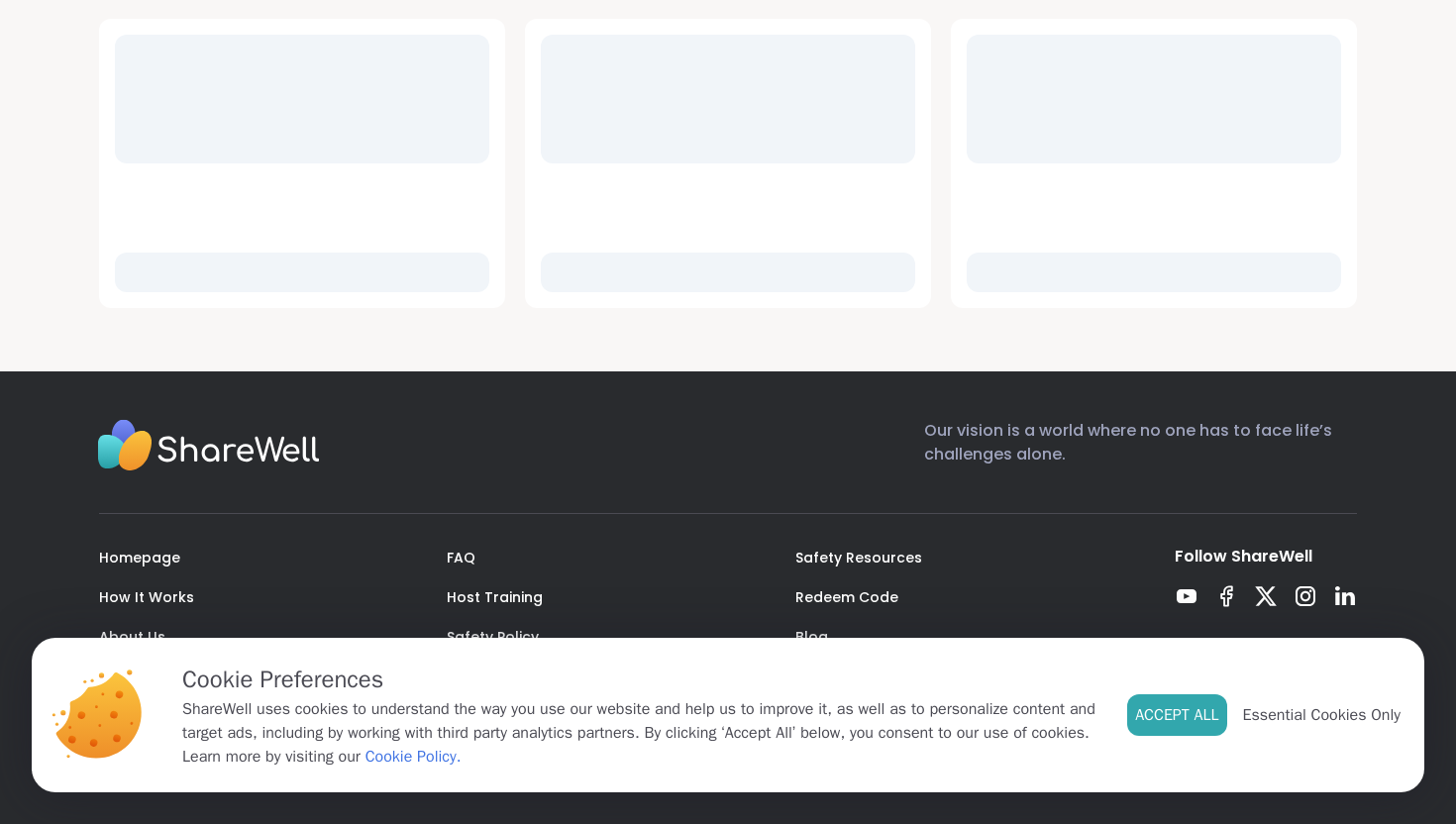 scroll, scrollTop: 0, scrollLeft: 0, axis: both 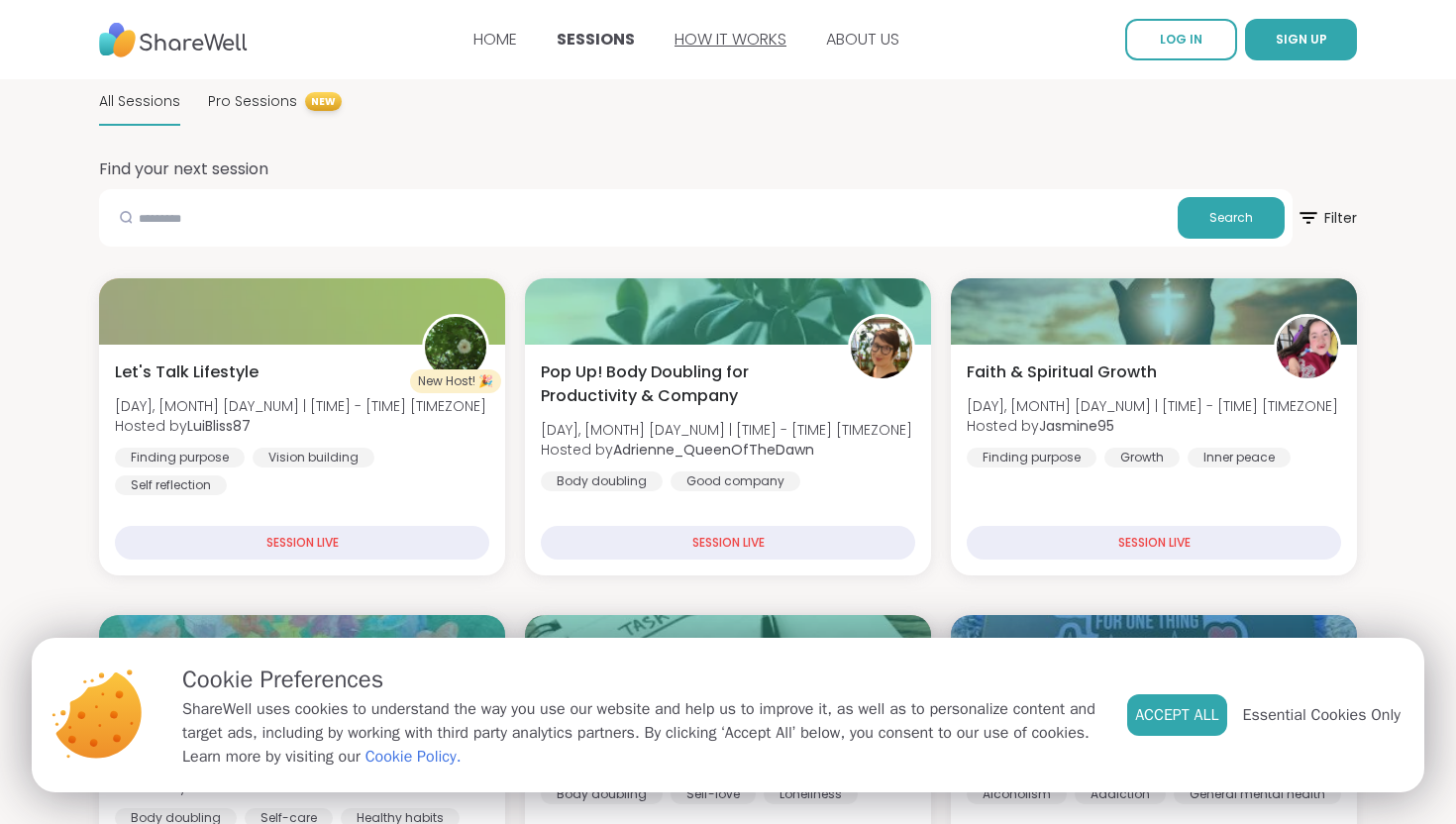 click on "HOW IT WORKS" at bounding box center [730, 39] 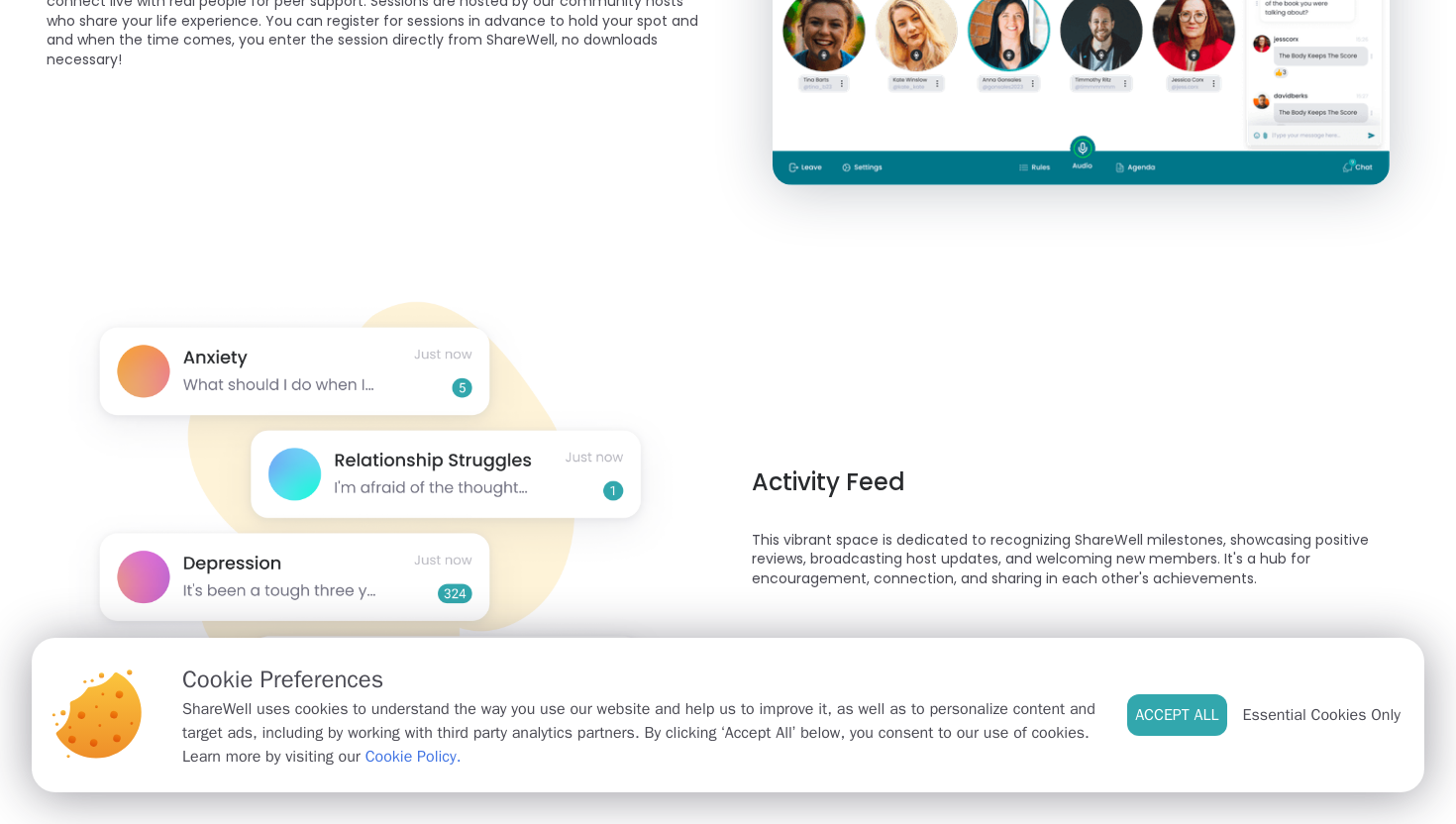 scroll, scrollTop: 0, scrollLeft: 0, axis: both 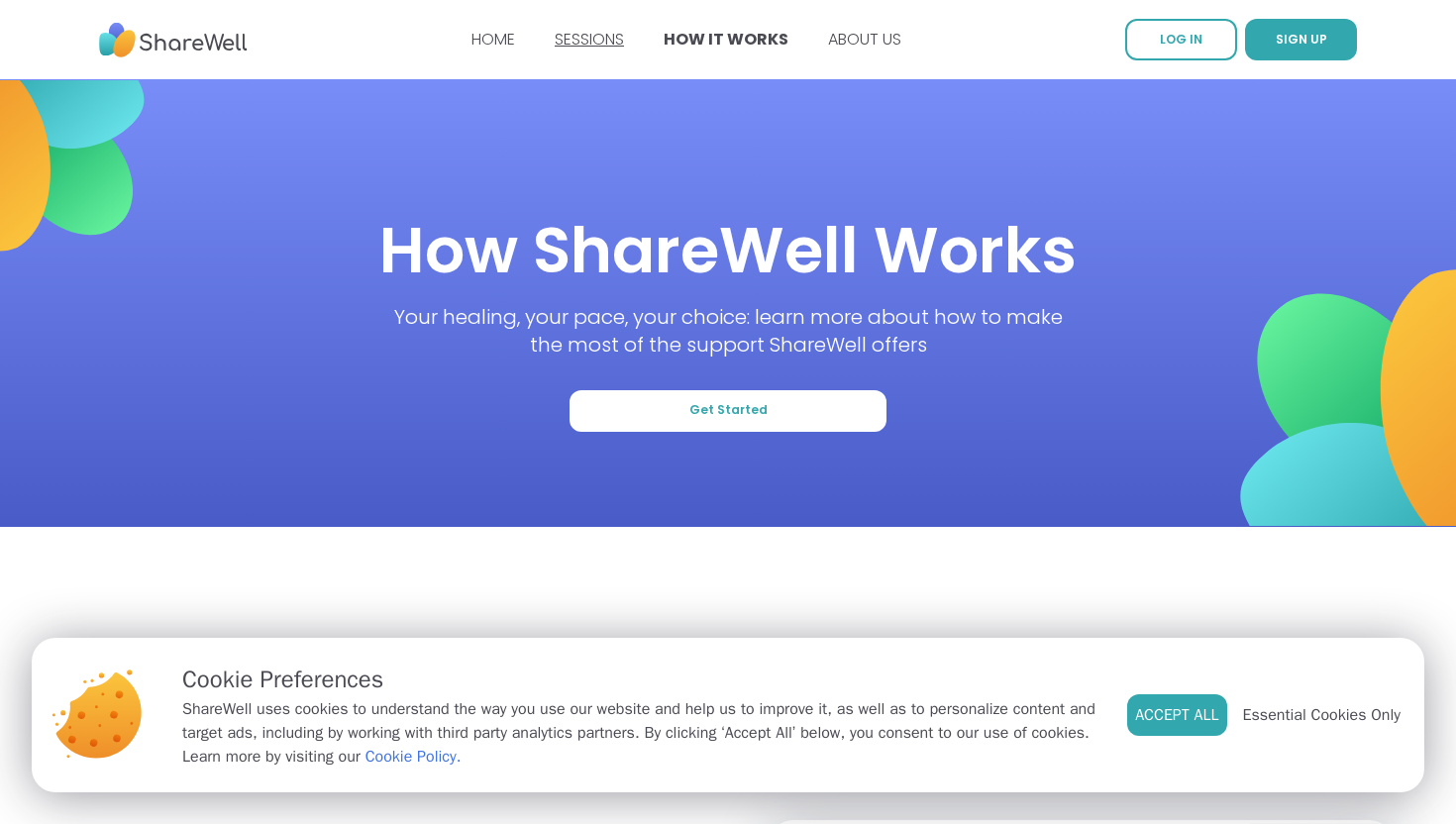 click on "SESSIONS" at bounding box center (589, 39) 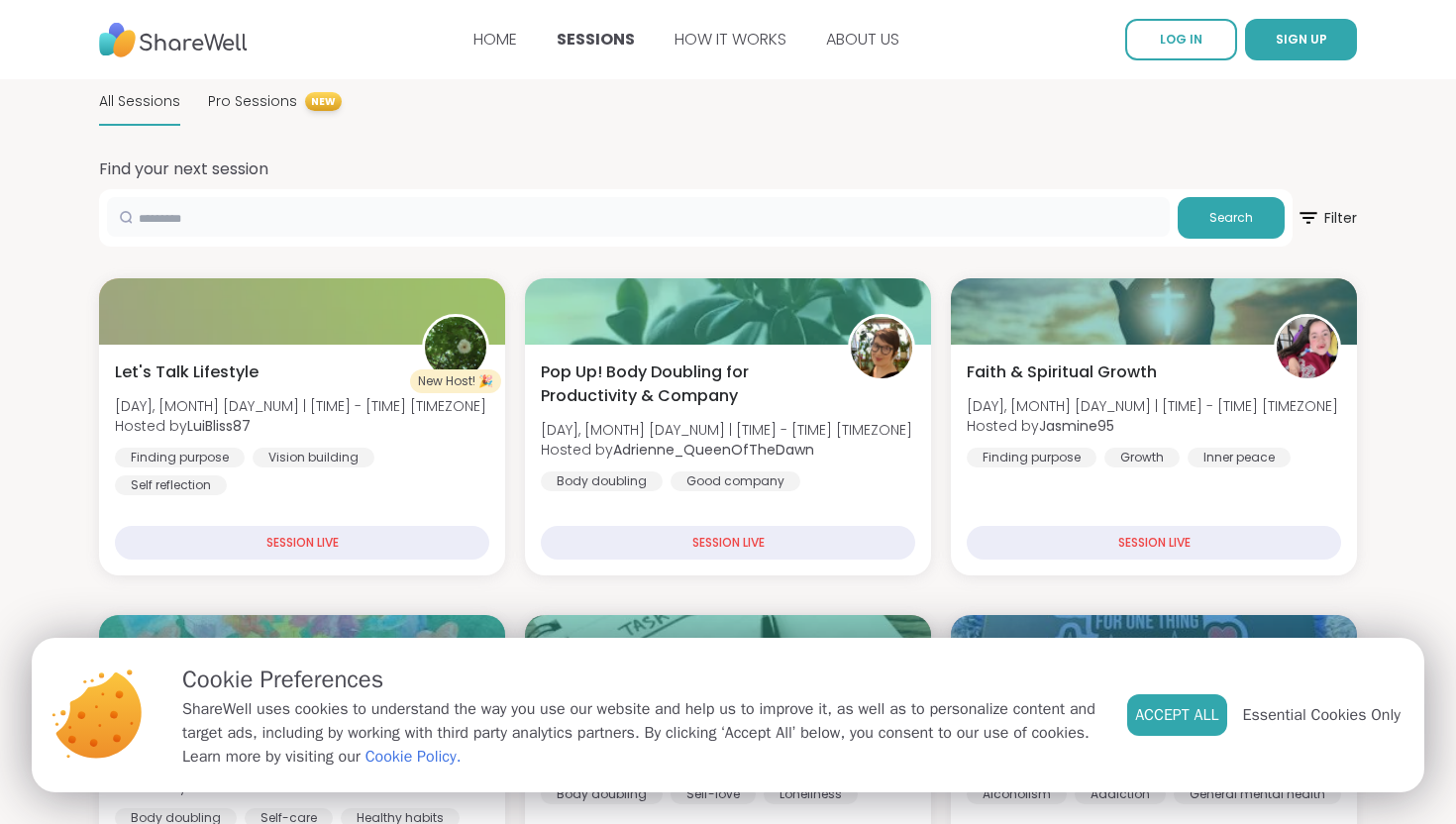 click at bounding box center [638, 217] 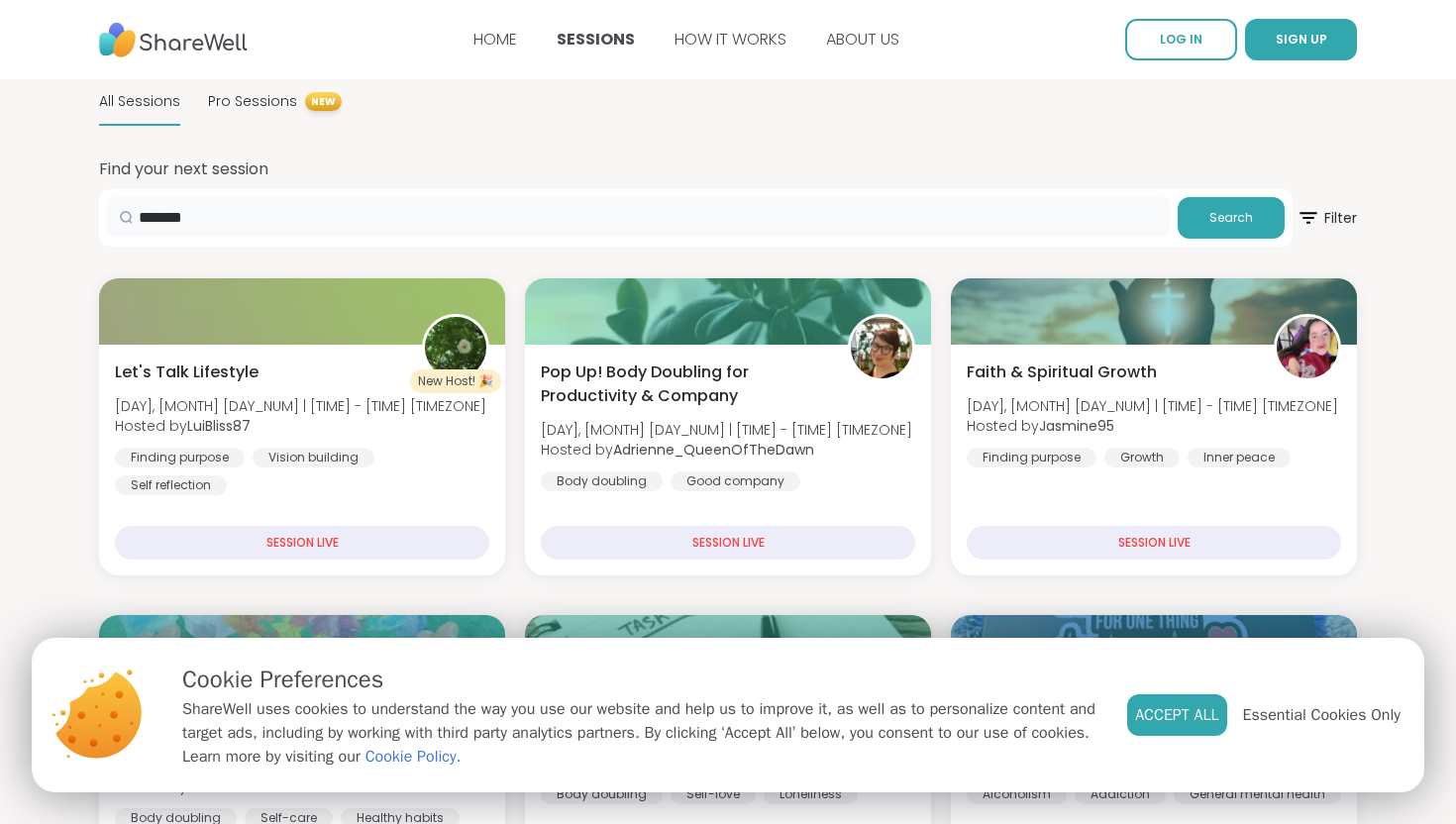 type on "**********" 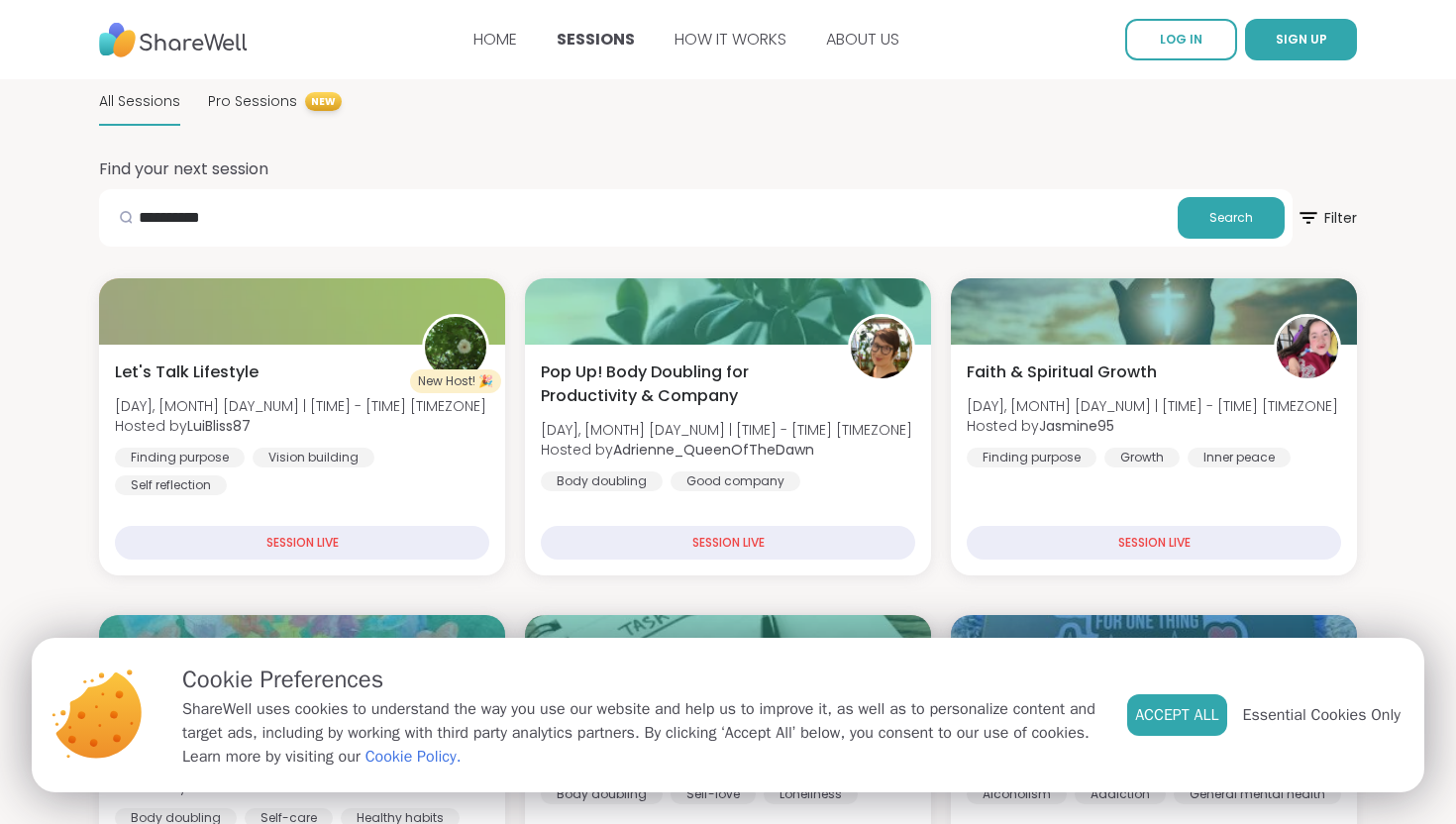 click on "**********" at bounding box center (695, 218) 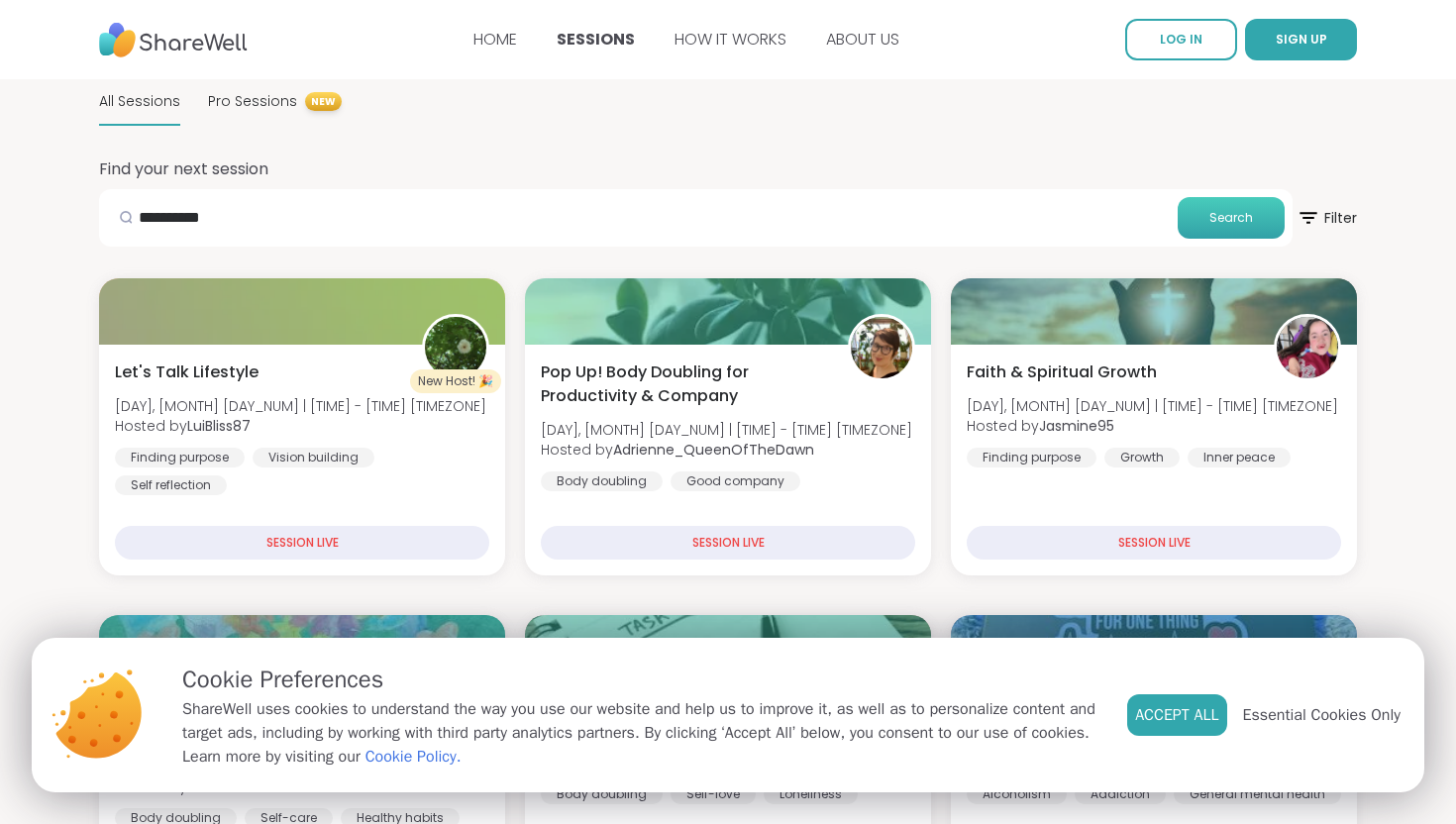 click on "Search" at bounding box center [1231, 218] 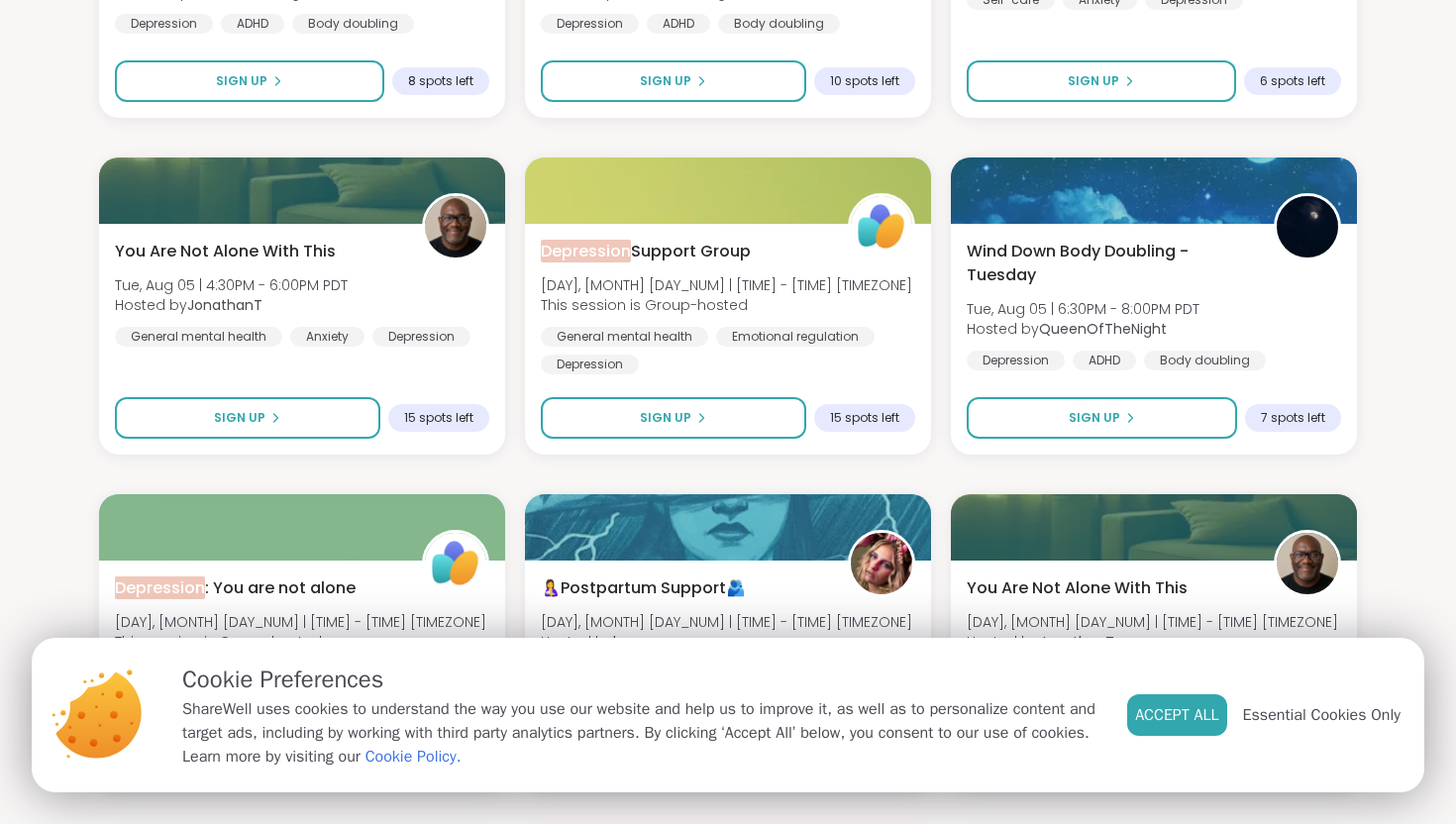 scroll, scrollTop: 1134, scrollLeft: 0, axis: vertical 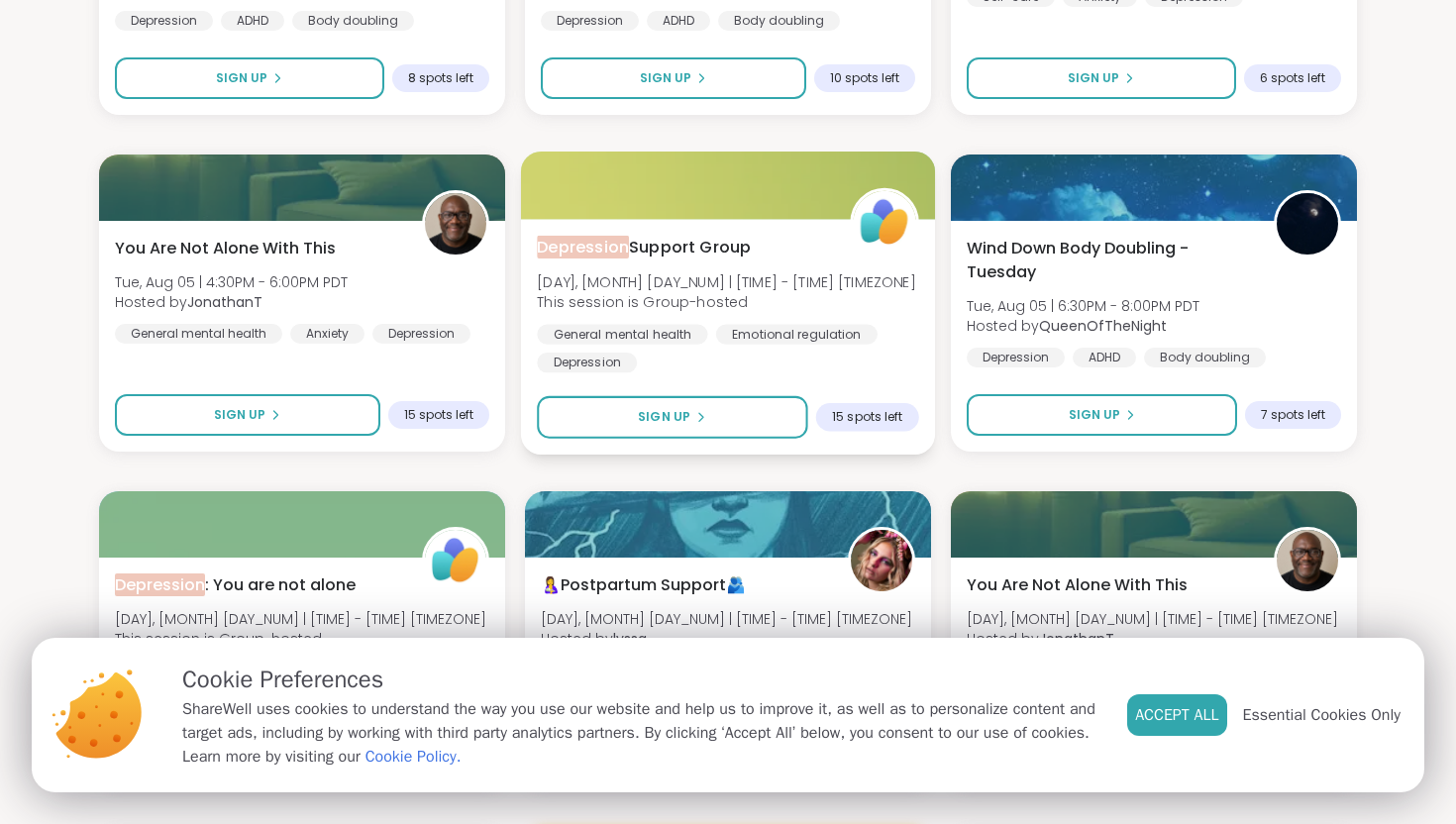 click at bounding box center [728, 185] 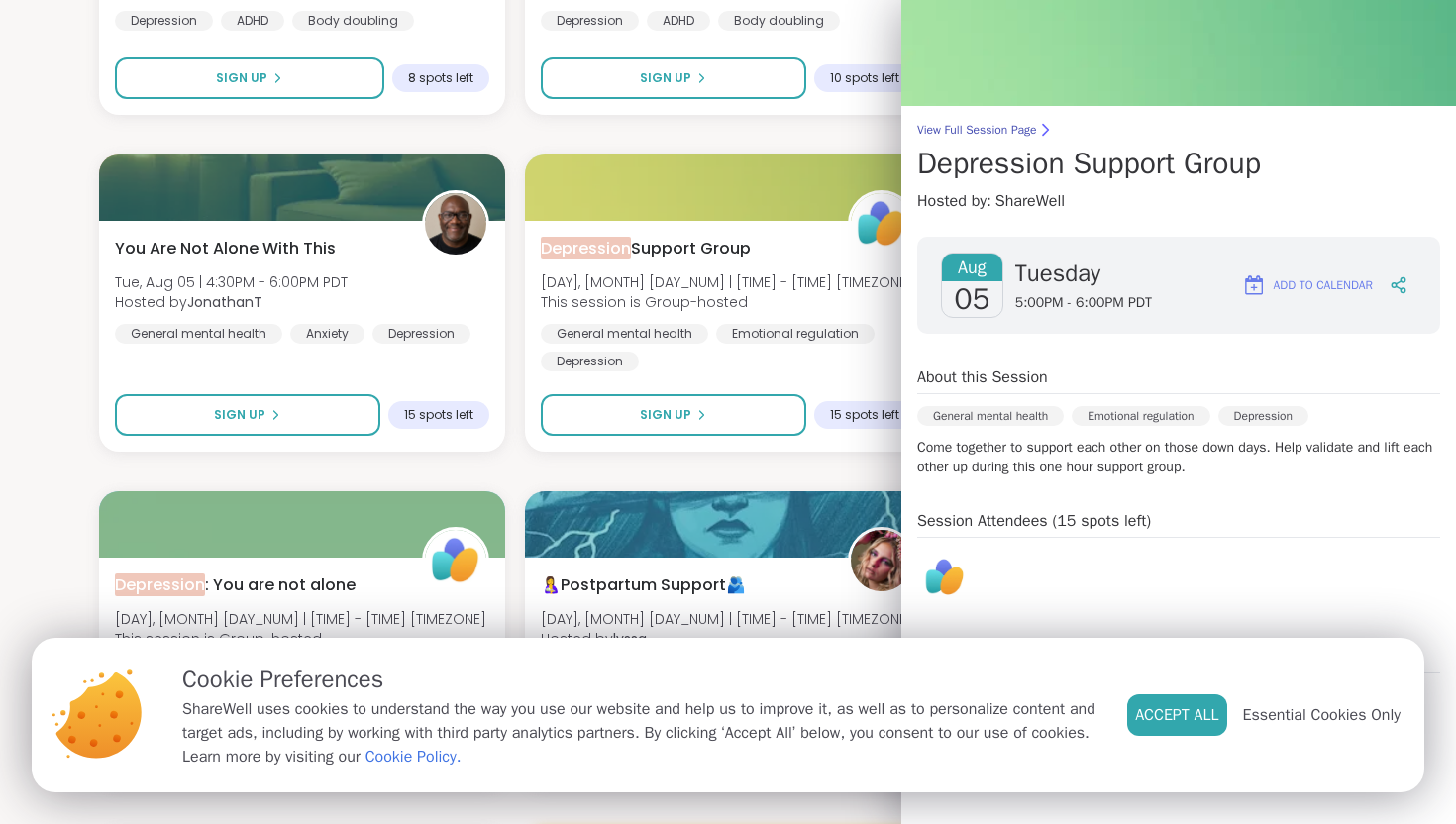 scroll, scrollTop: 56, scrollLeft: 0, axis: vertical 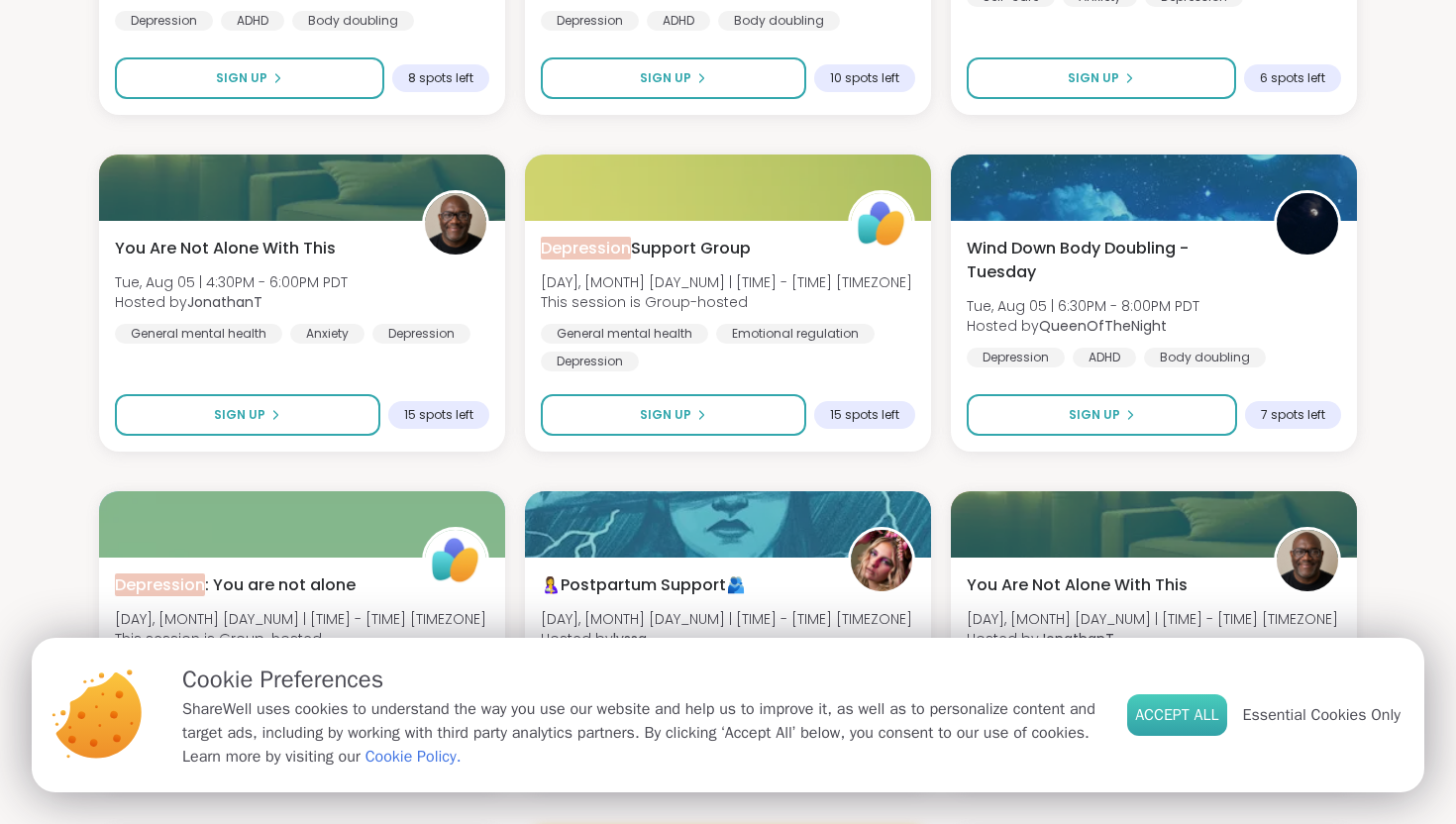 click on "Accept All" at bounding box center [1177, 715] 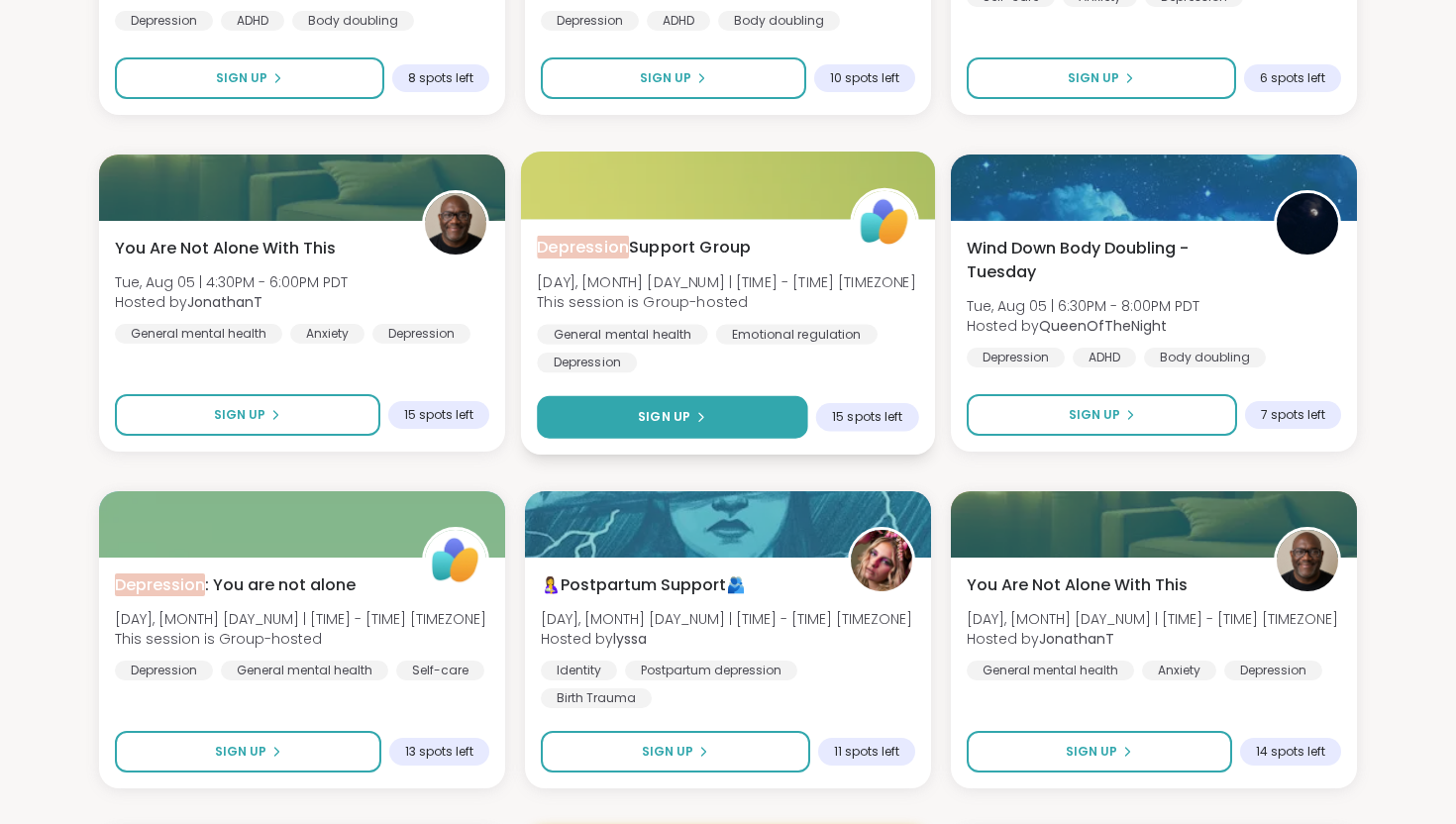 click 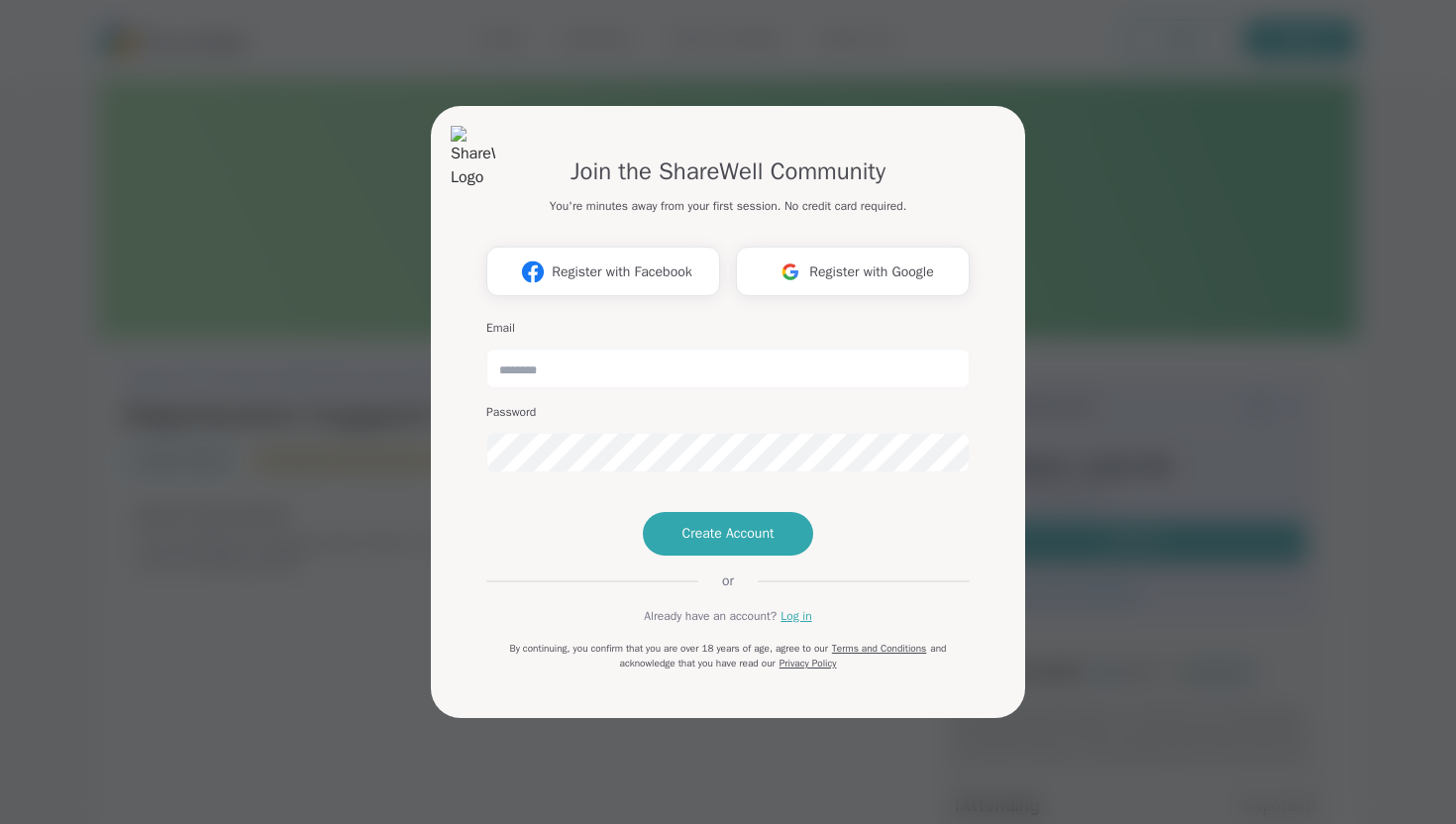 click on "Join the ShareWell Community You're minutes away from your first session. No credit card required. Register with Facebook Register with Google Email   Password   Create Account or Already have an account? Log in By continuing, you confirm that you are over 18 years of age, agree to our Terms and Conditions and acknowledge that you have read our Privacy Policy" at bounding box center [728, 412] 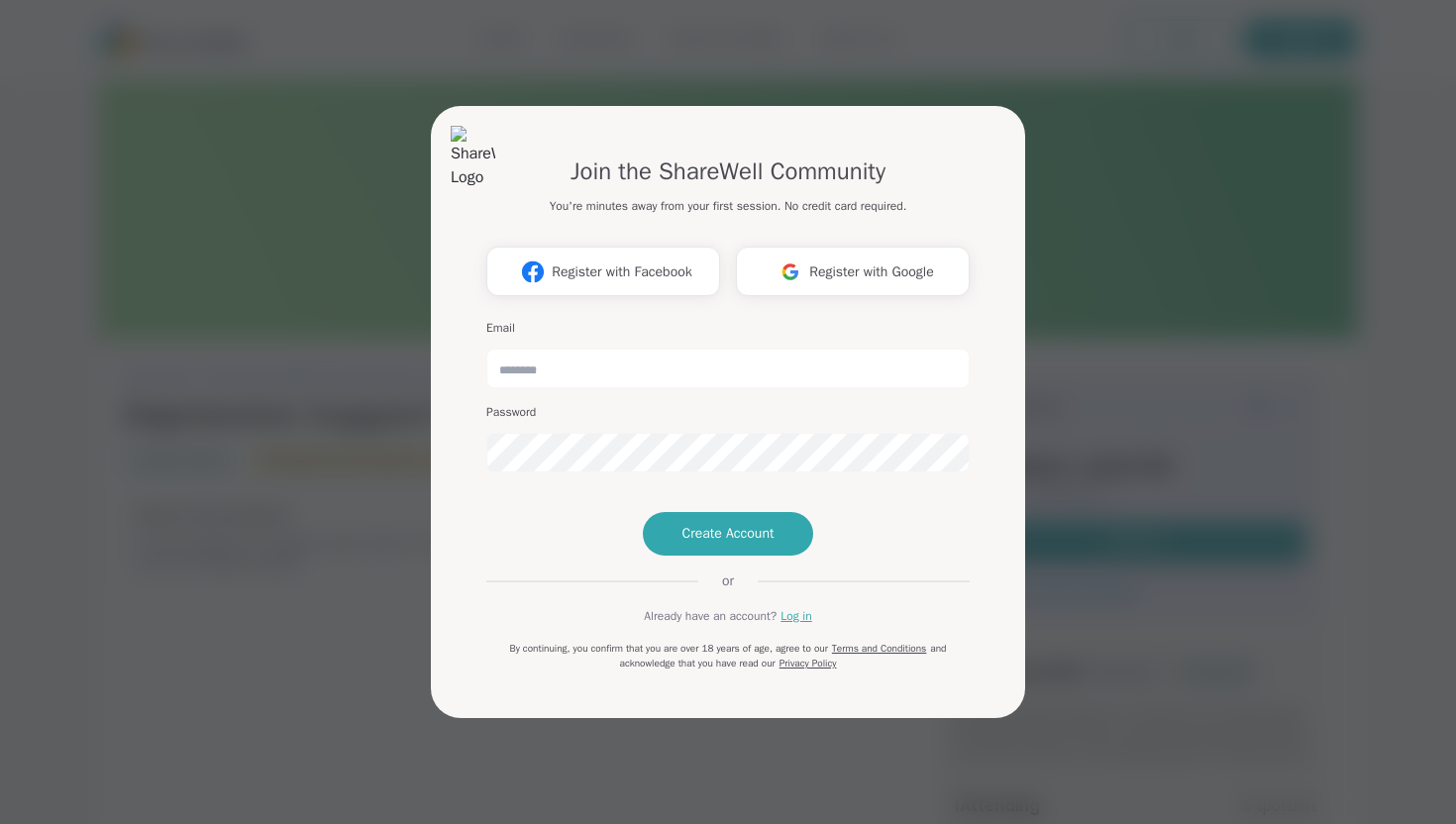 scroll, scrollTop: 0, scrollLeft: 0, axis: both 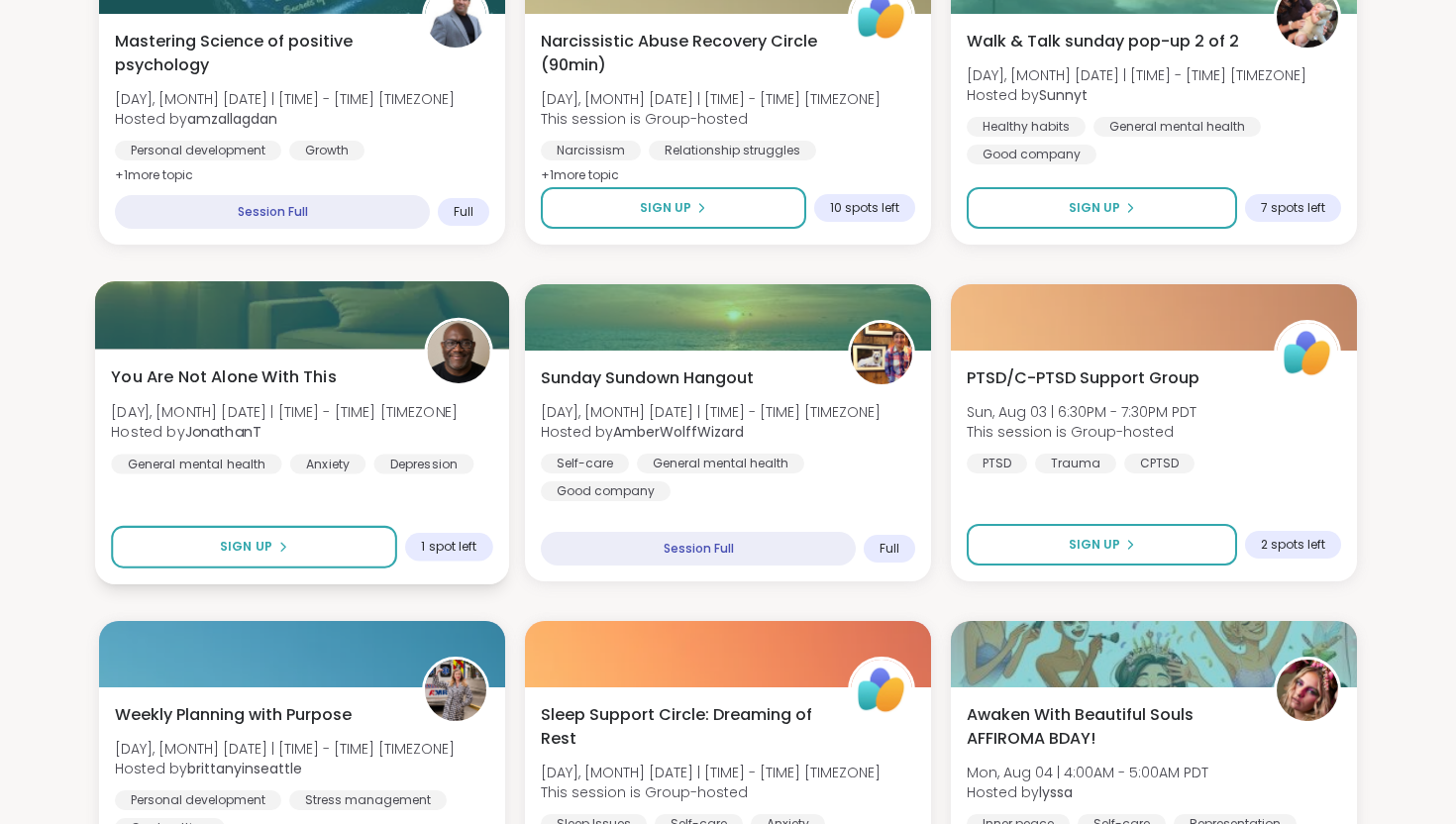 click at bounding box center (458, 352) 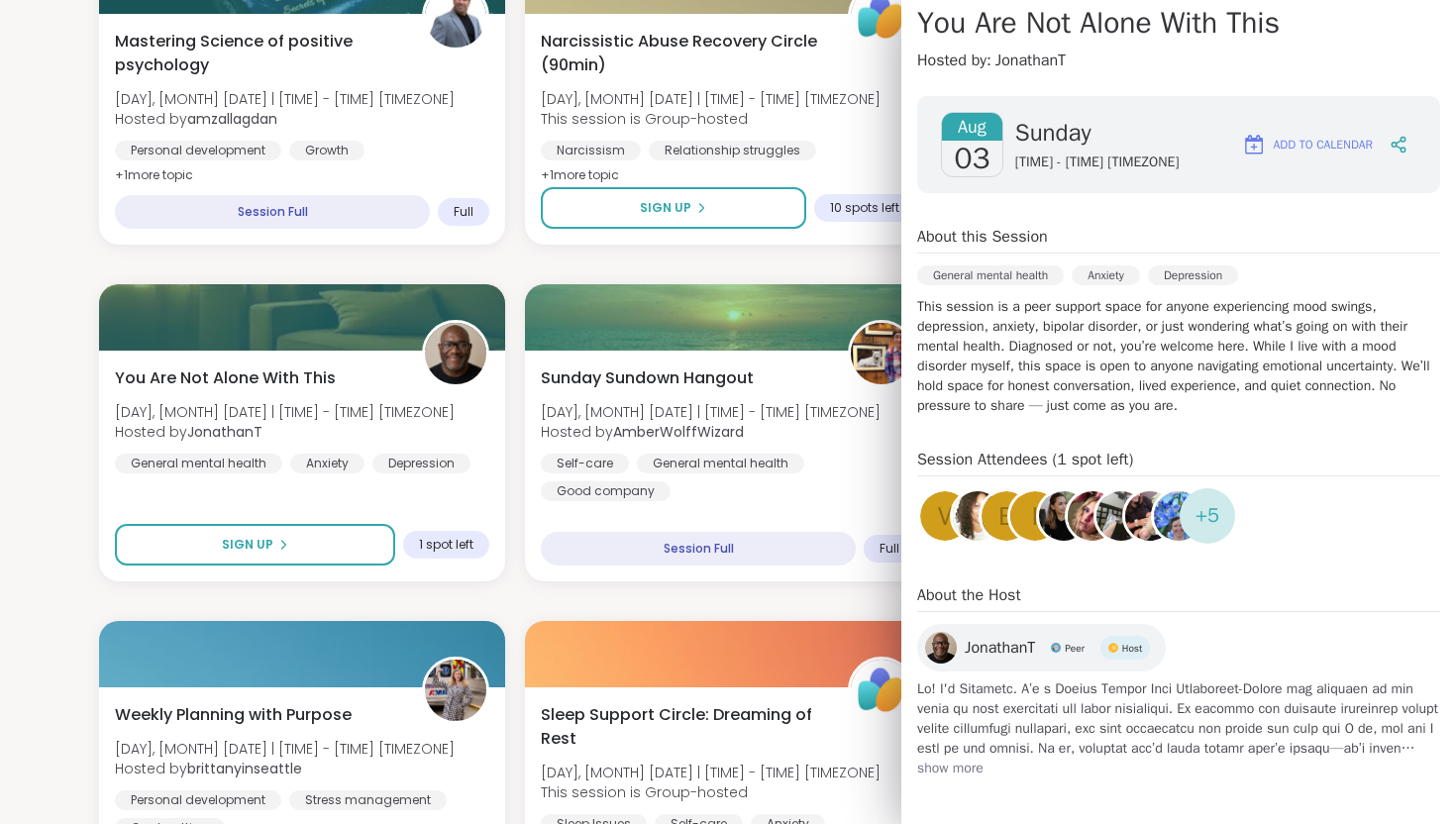 scroll, scrollTop: 195, scrollLeft: 0, axis: vertical 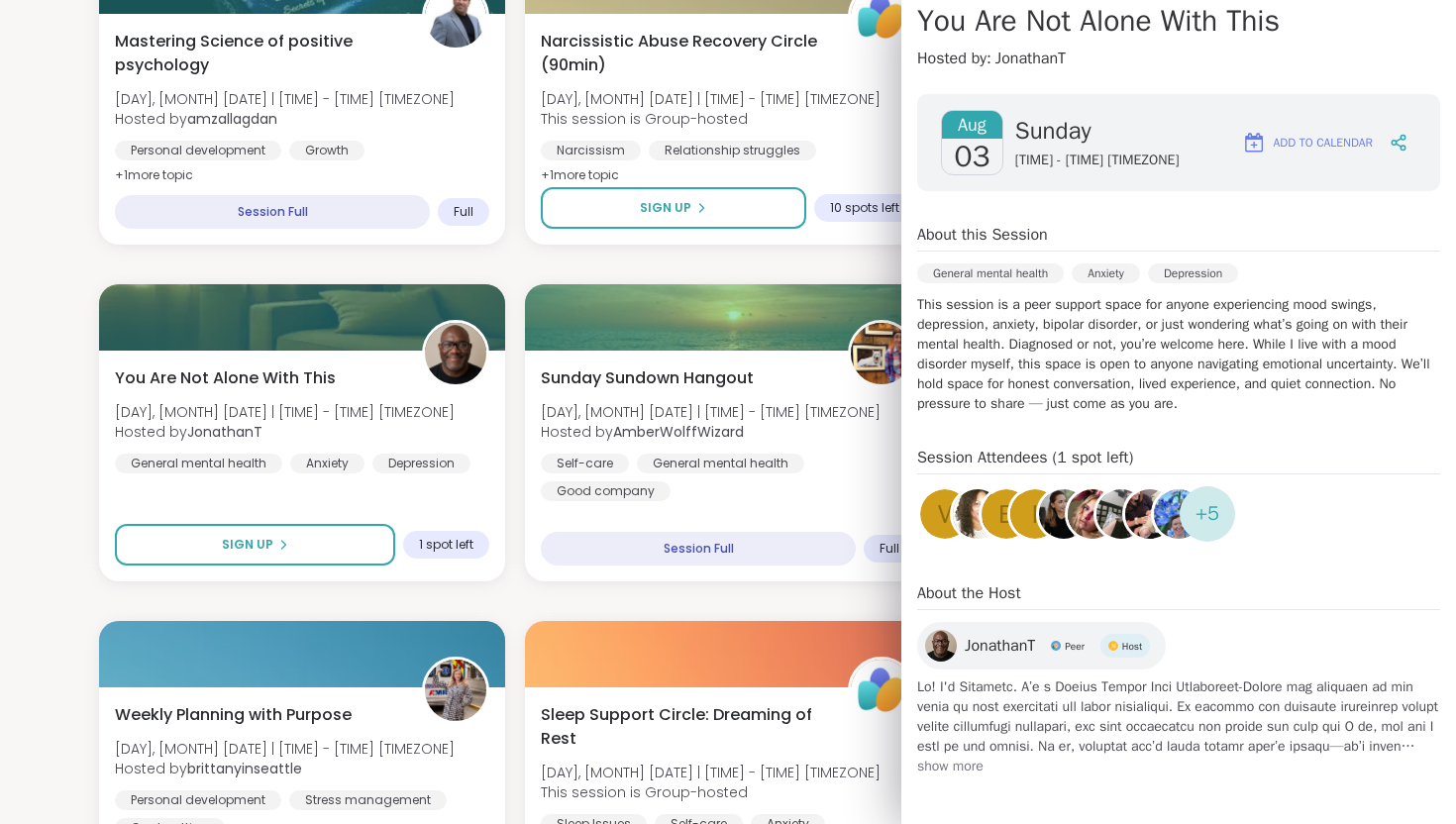 click on "JonathanT" at bounding box center [999, 646] 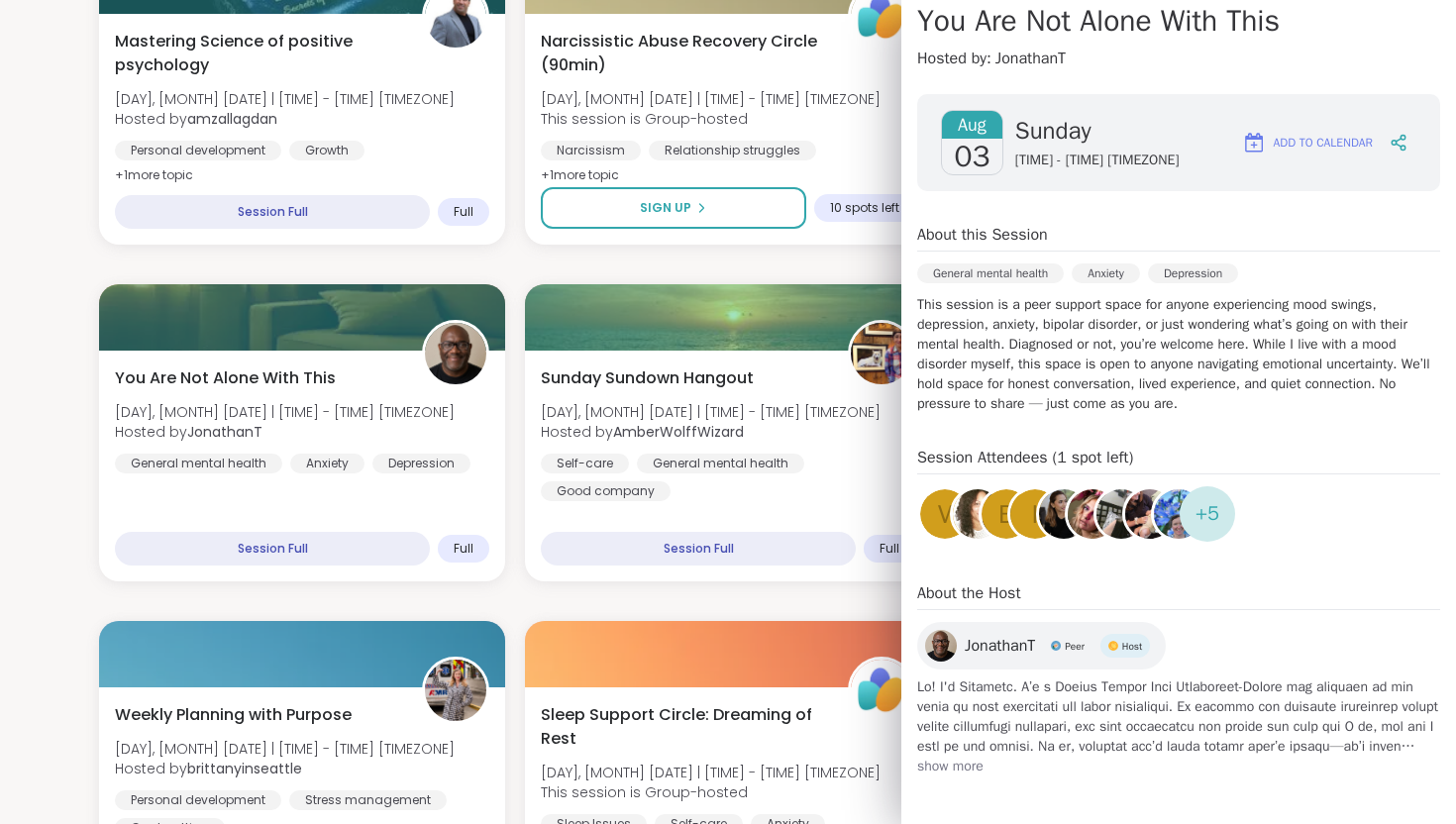 click on "show more" at bounding box center [1179, 767] 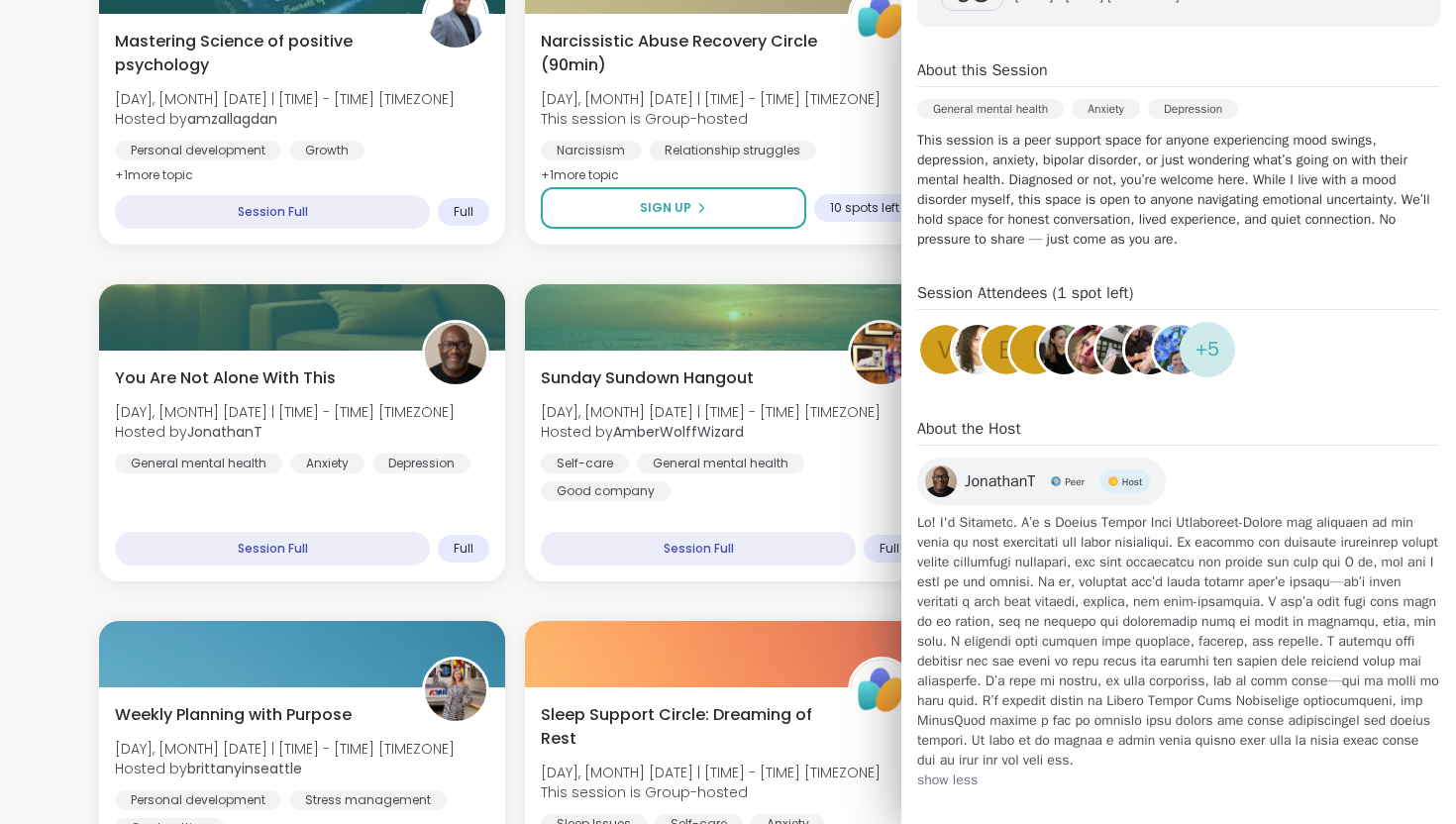 scroll, scrollTop: 373, scrollLeft: 0, axis: vertical 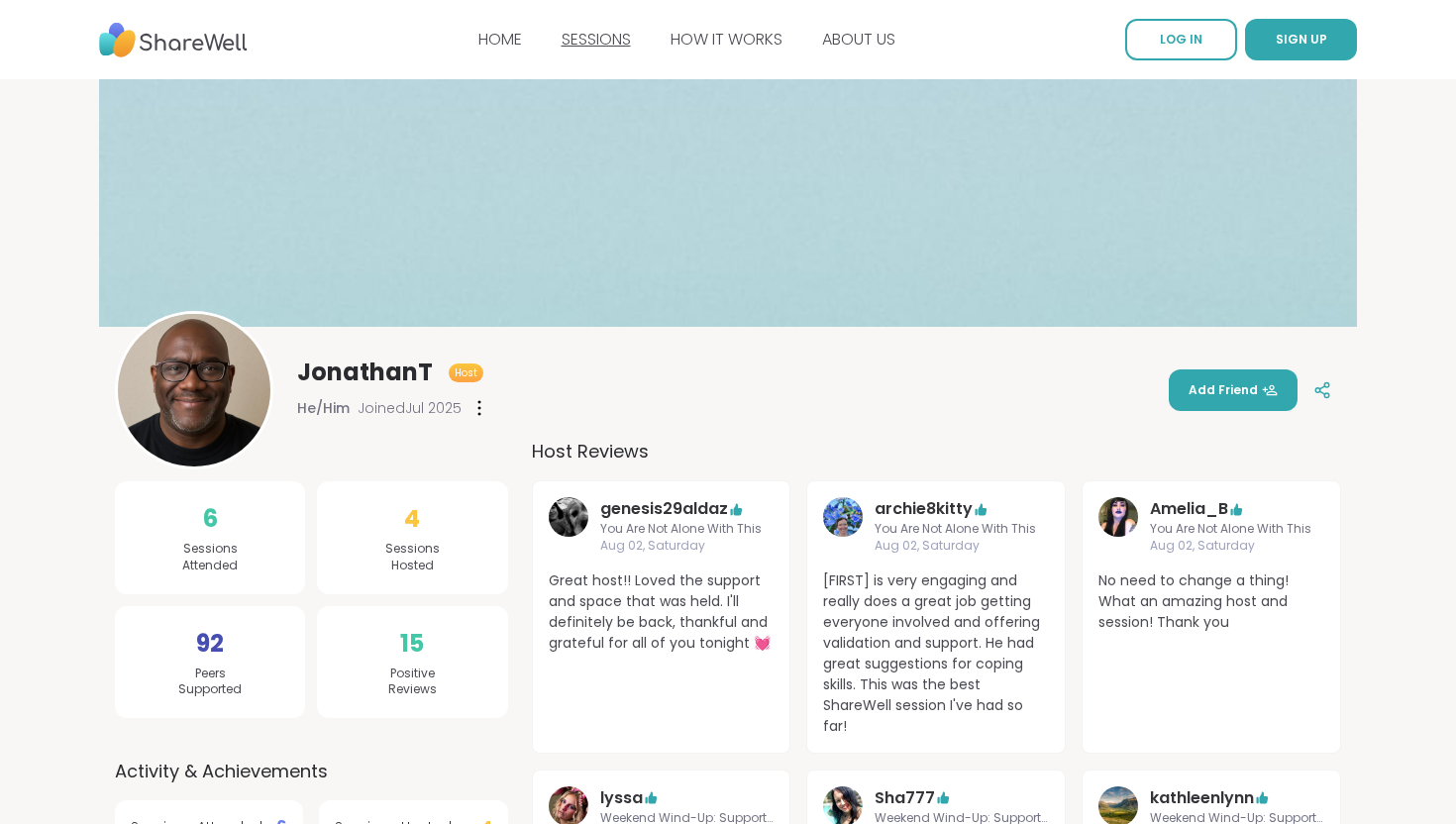 click on "SESSIONS" at bounding box center [596, 39] 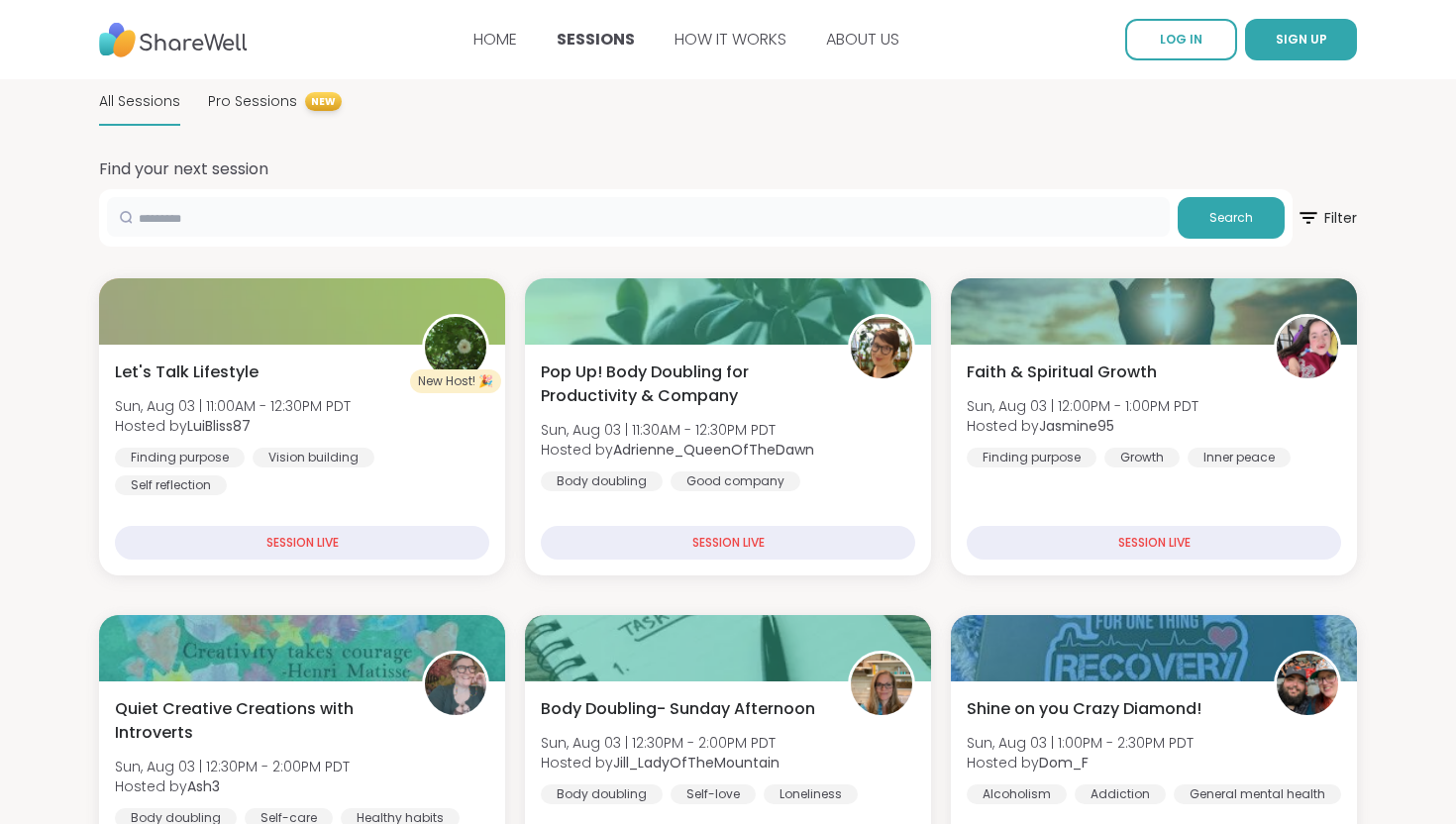 click at bounding box center (638, 217) 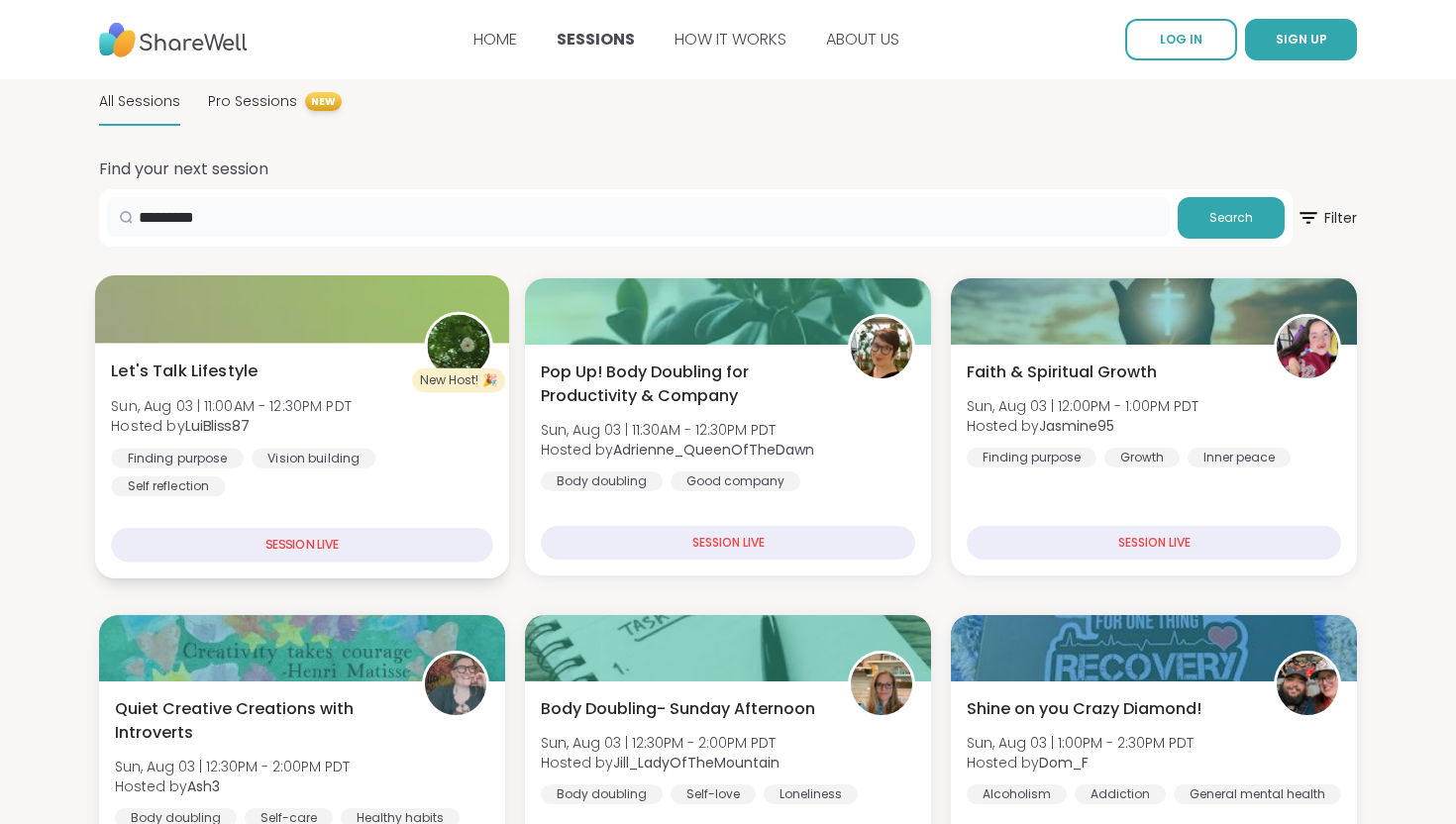 type on "**********" 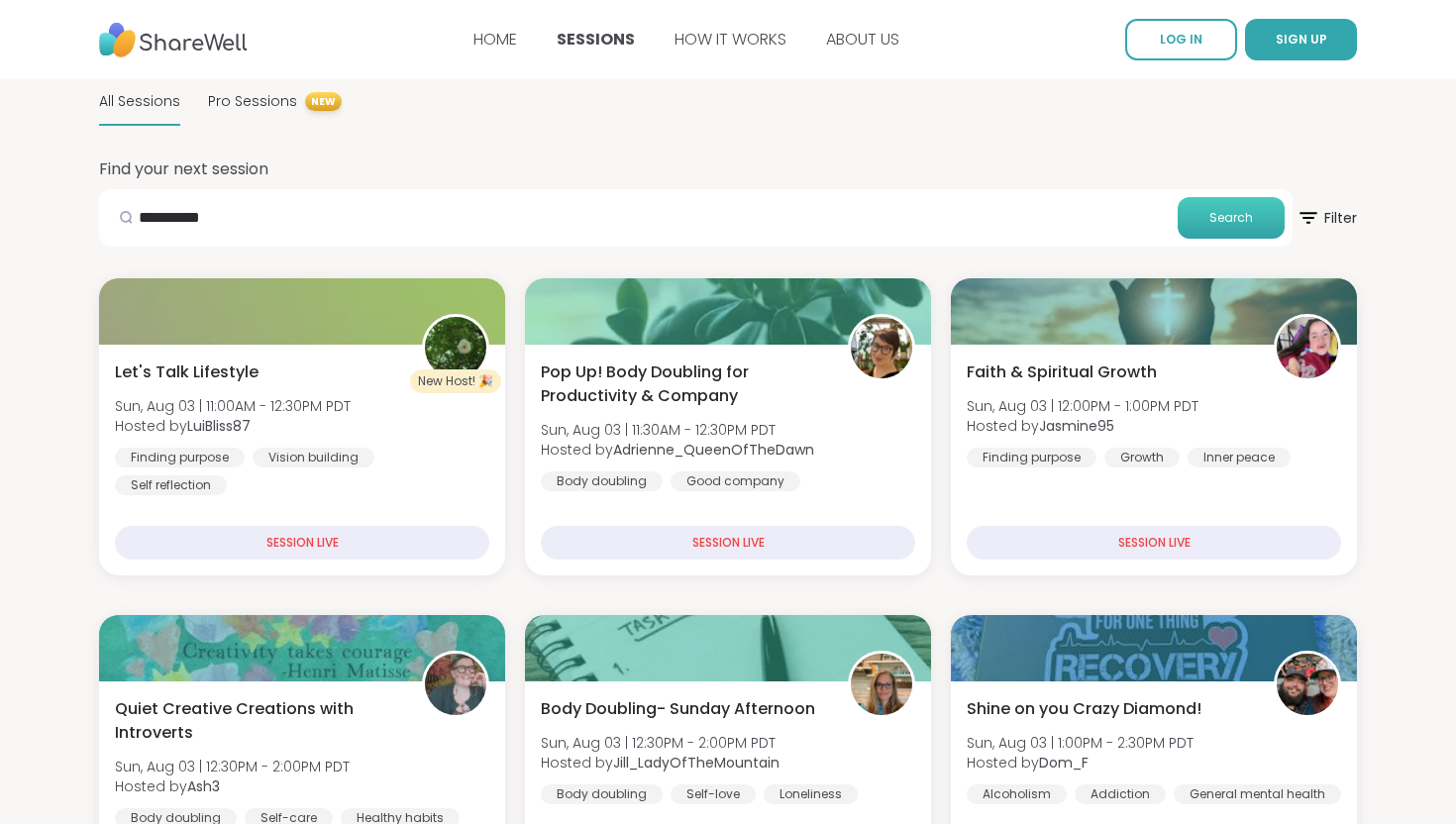 click on "Search" at bounding box center [1231, 218] 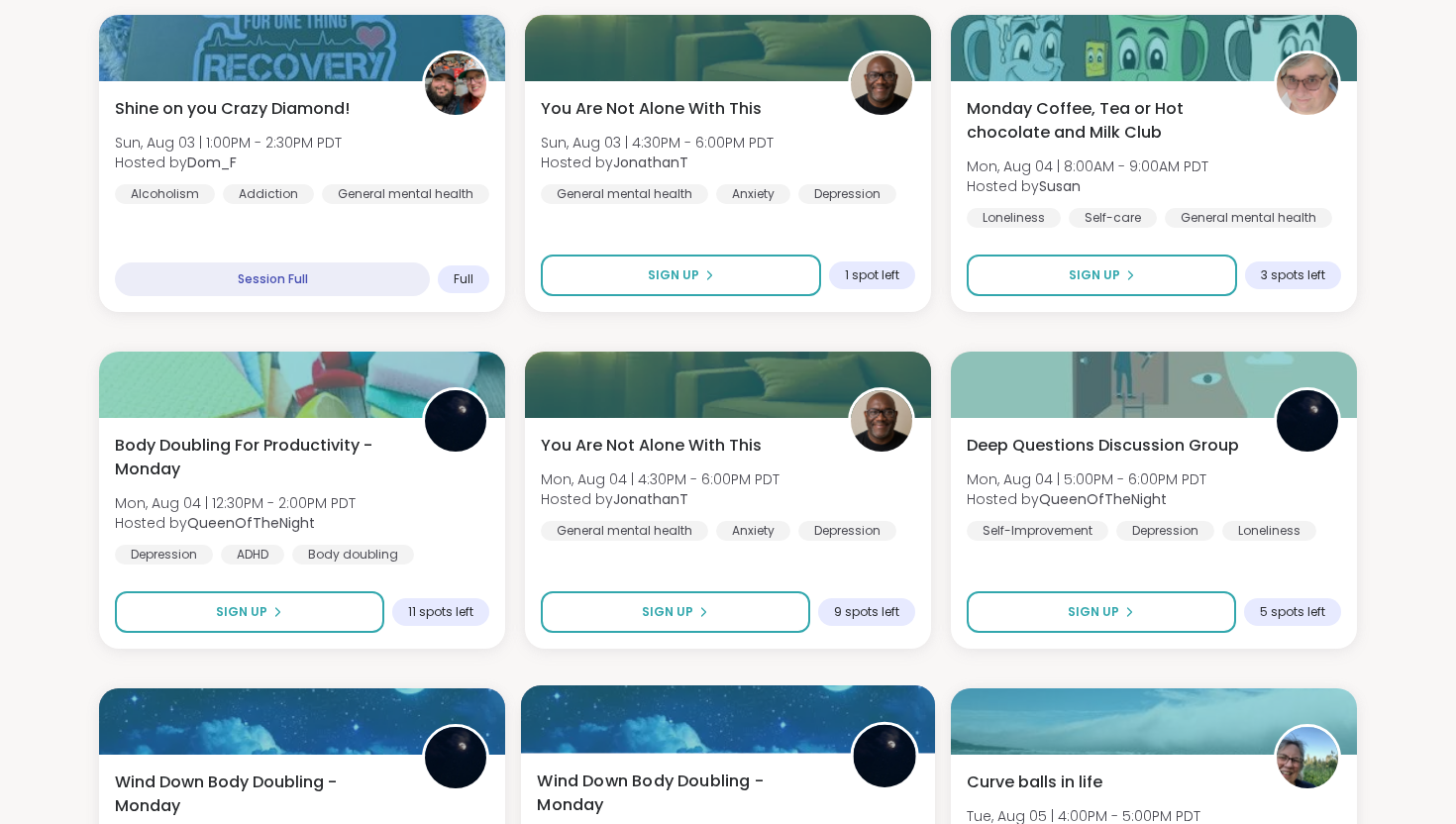 scroll, scrollTop: 254, scrollLeft: 0, axis: vertical 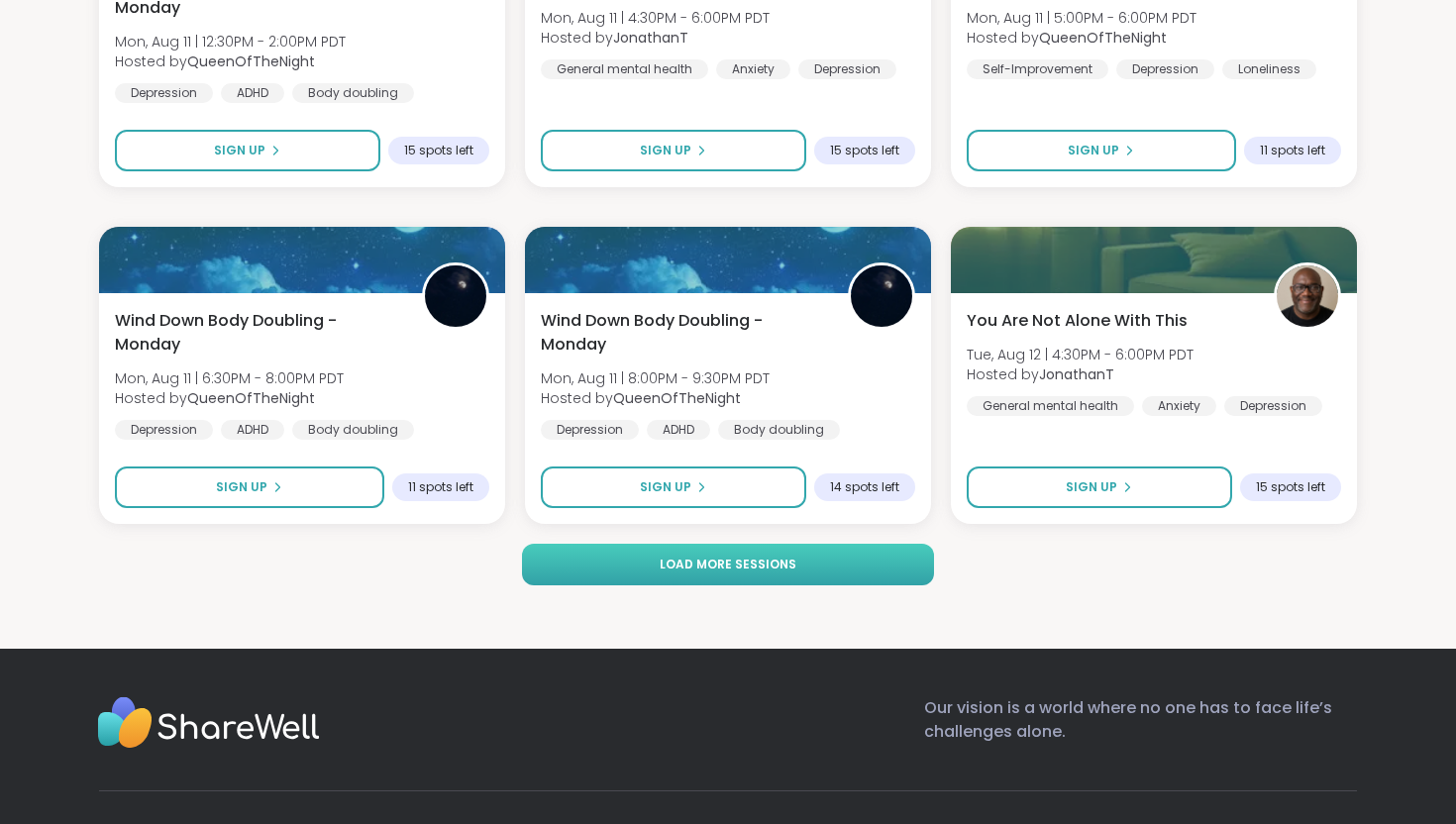 click on "Load more sessions" at bounding box center [727, 565] 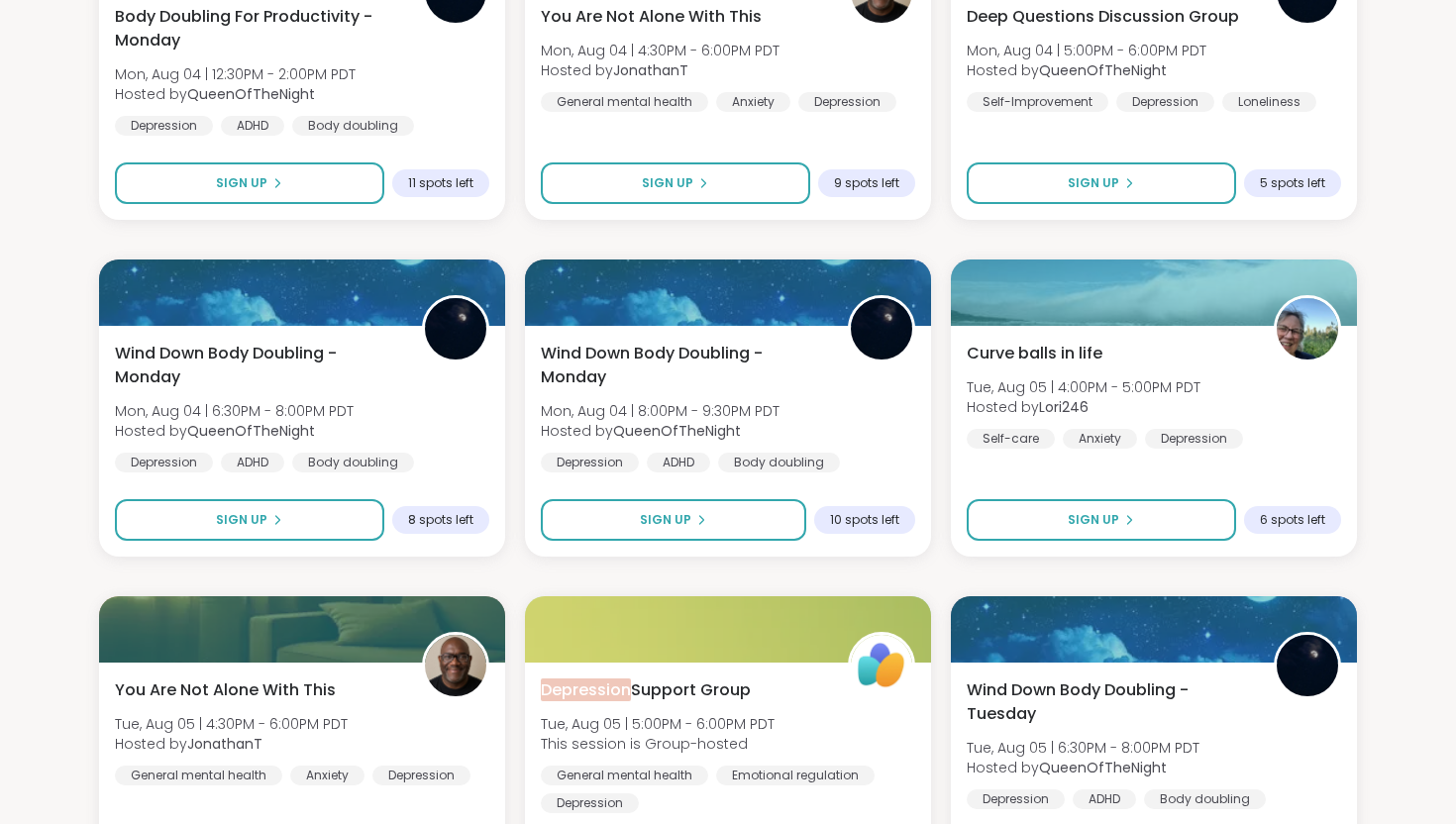 scroll, scrollTop: 0, scrollLeft: 0, axis: both 